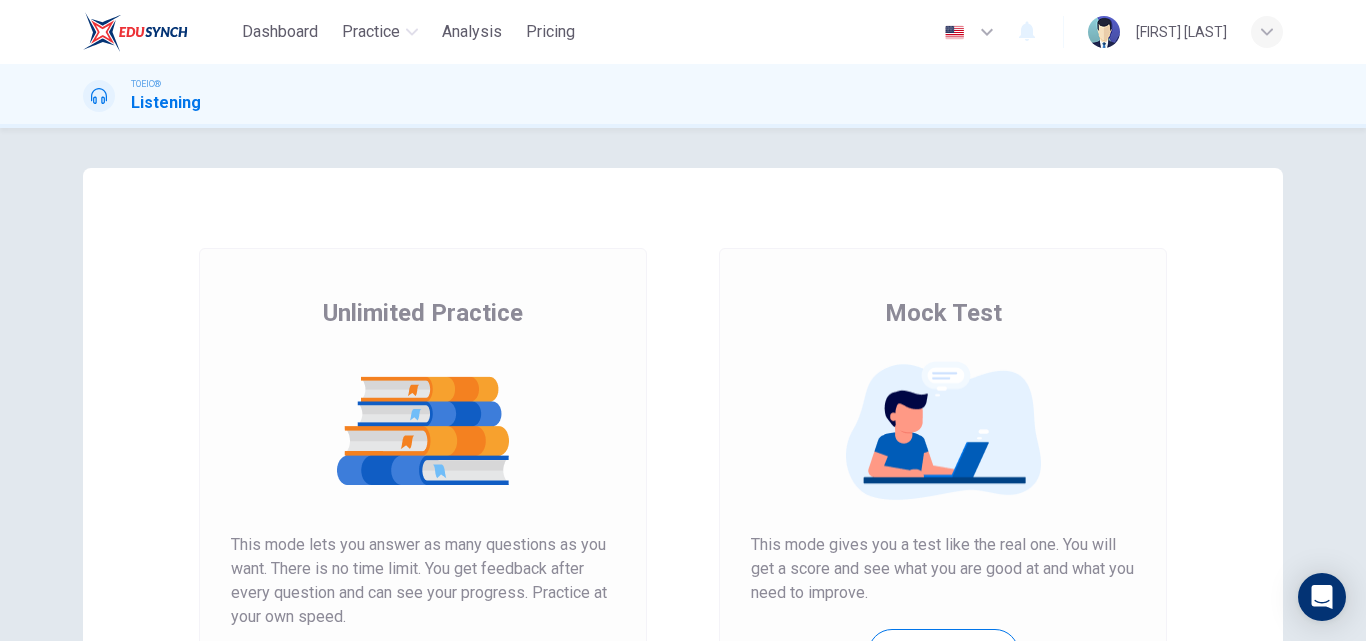 scroll, scrollTop: 0, scrollLeft: 0, axis: both 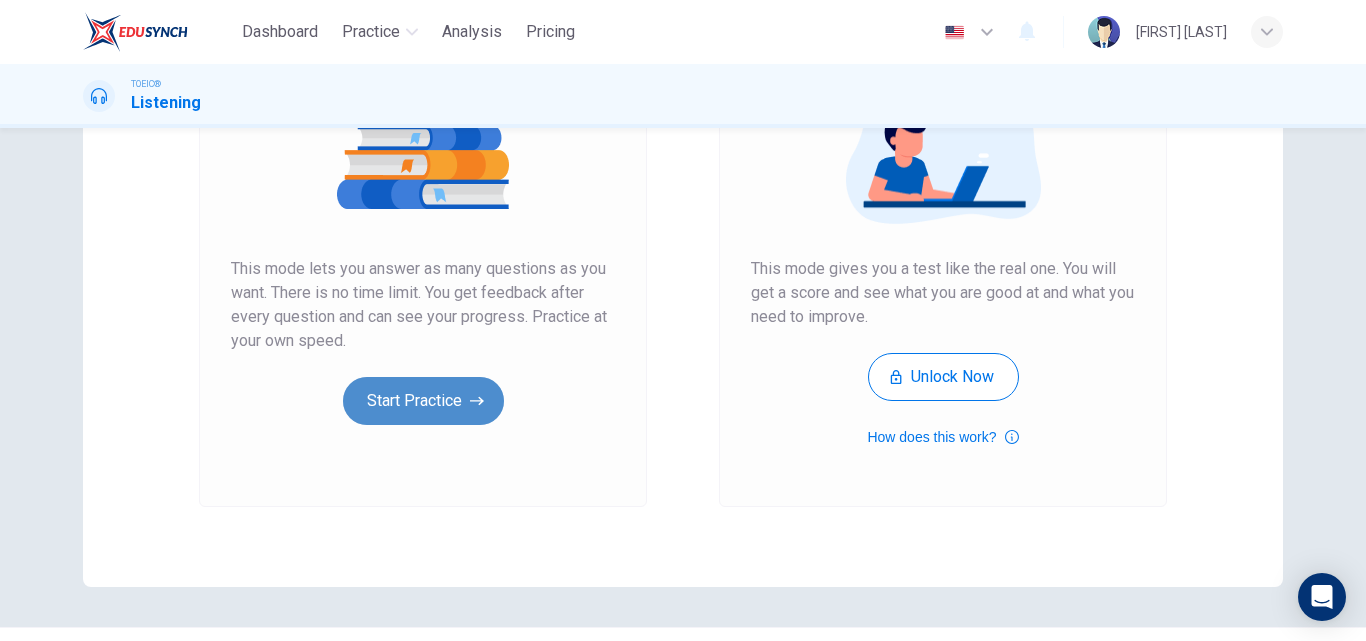 click on "Start Practice" at bounding box center (423, 401) 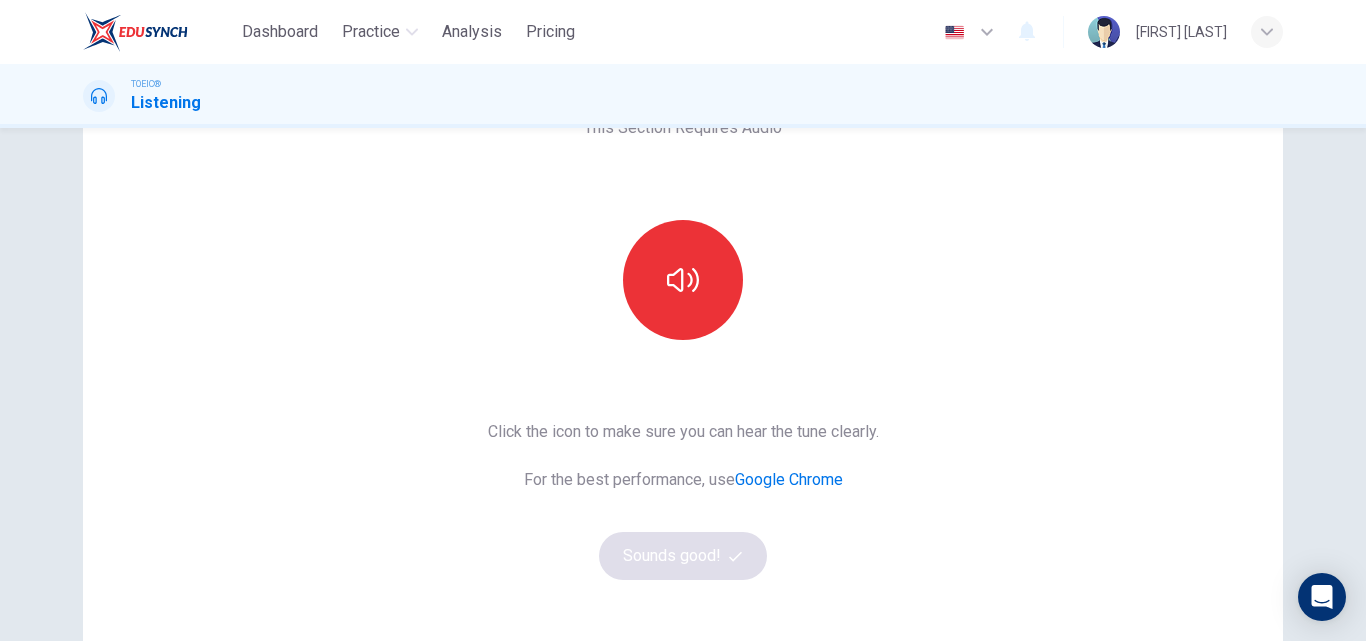 scroll, scrollTop: 147, scrollLeft: 0, axis: vertical 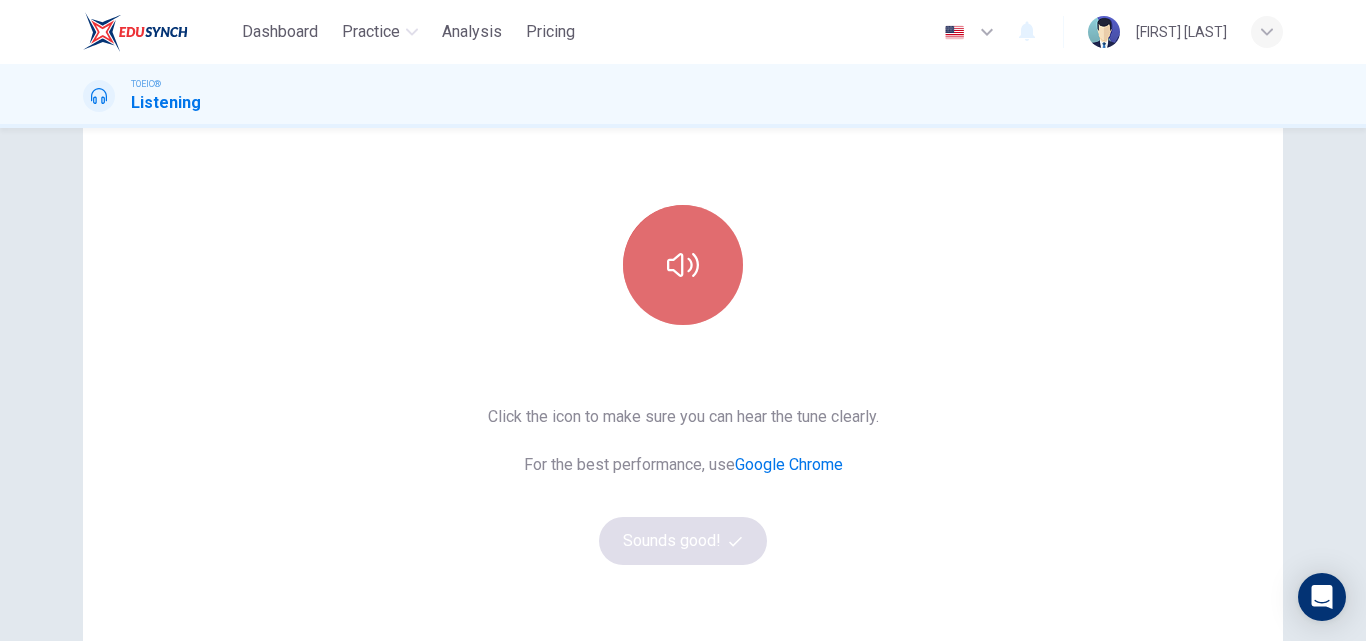 click 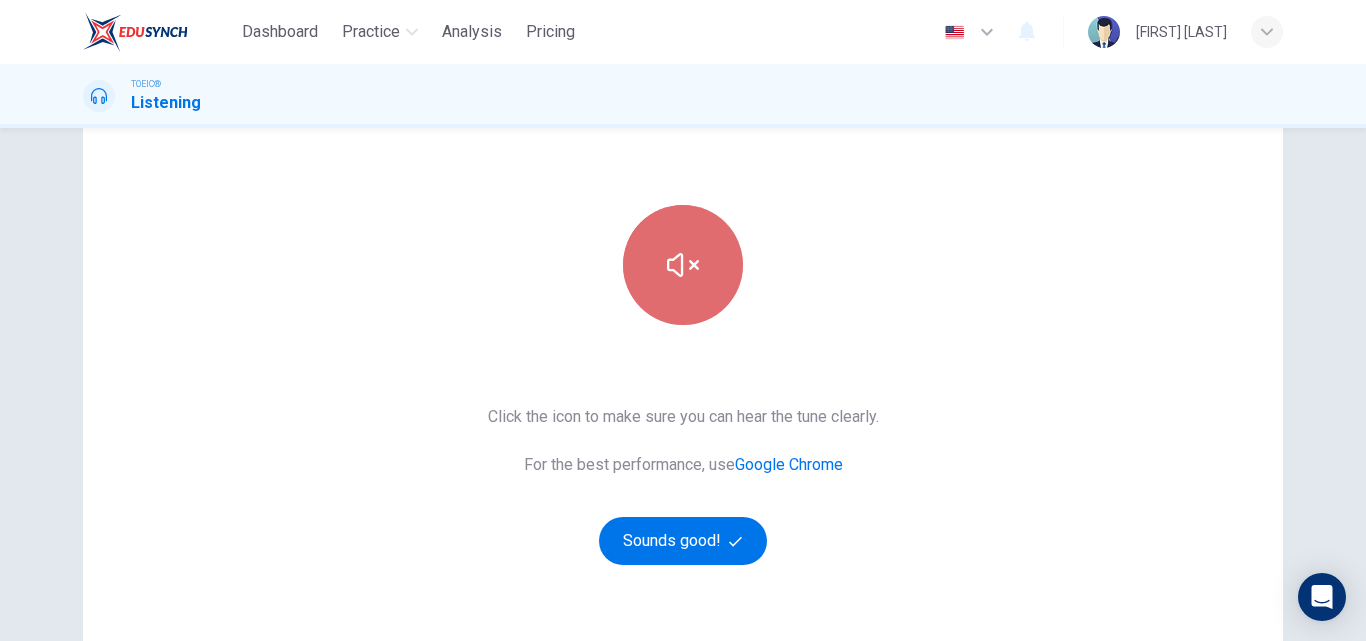 click at bounding box center (683, 265) 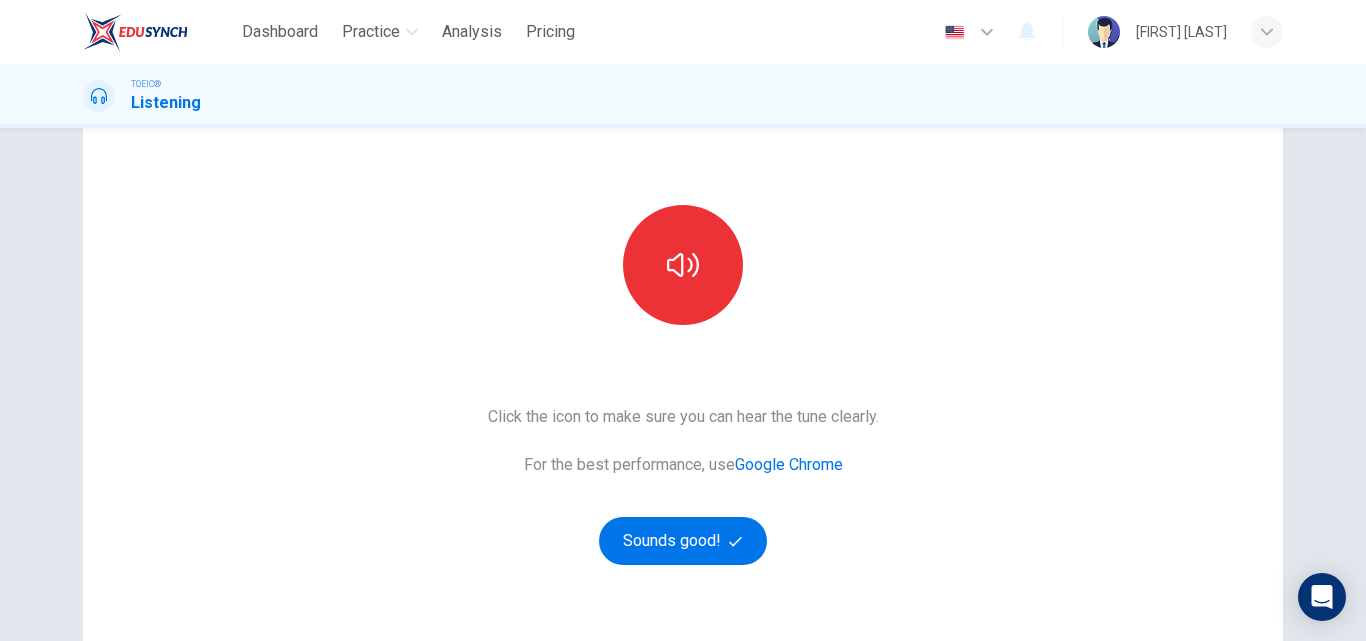 click 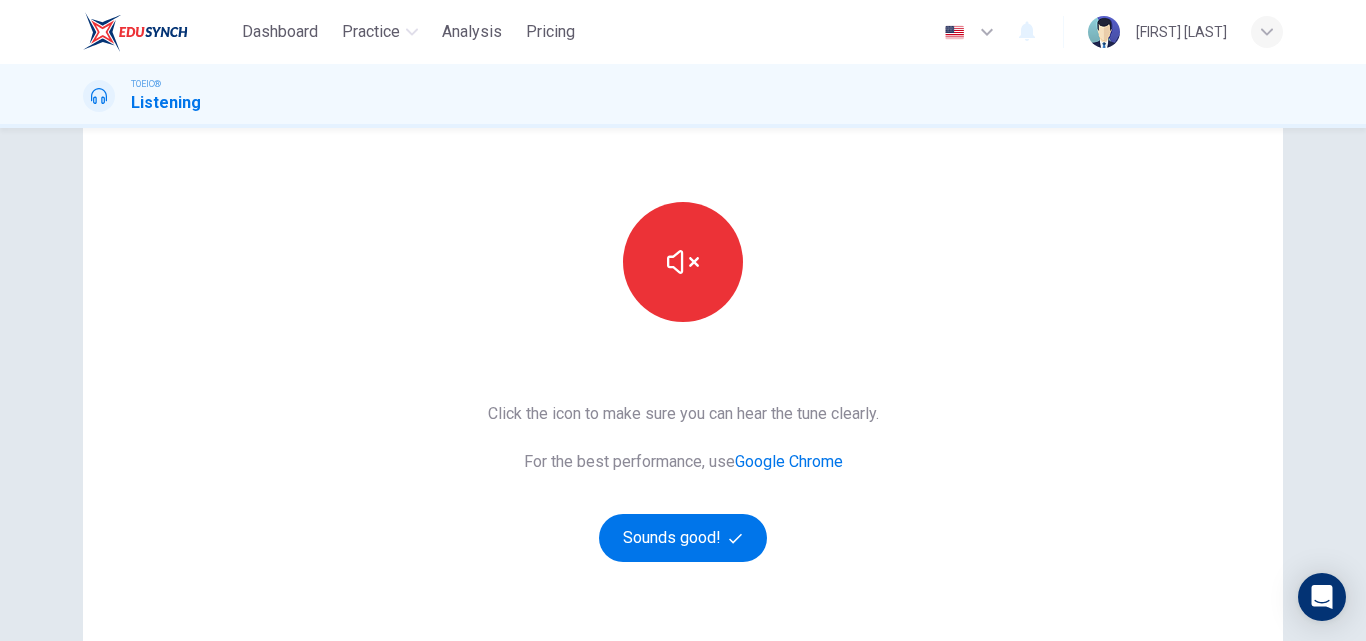 scroll, scrollTop: 146, scrollLeft: 0, axis: vertical 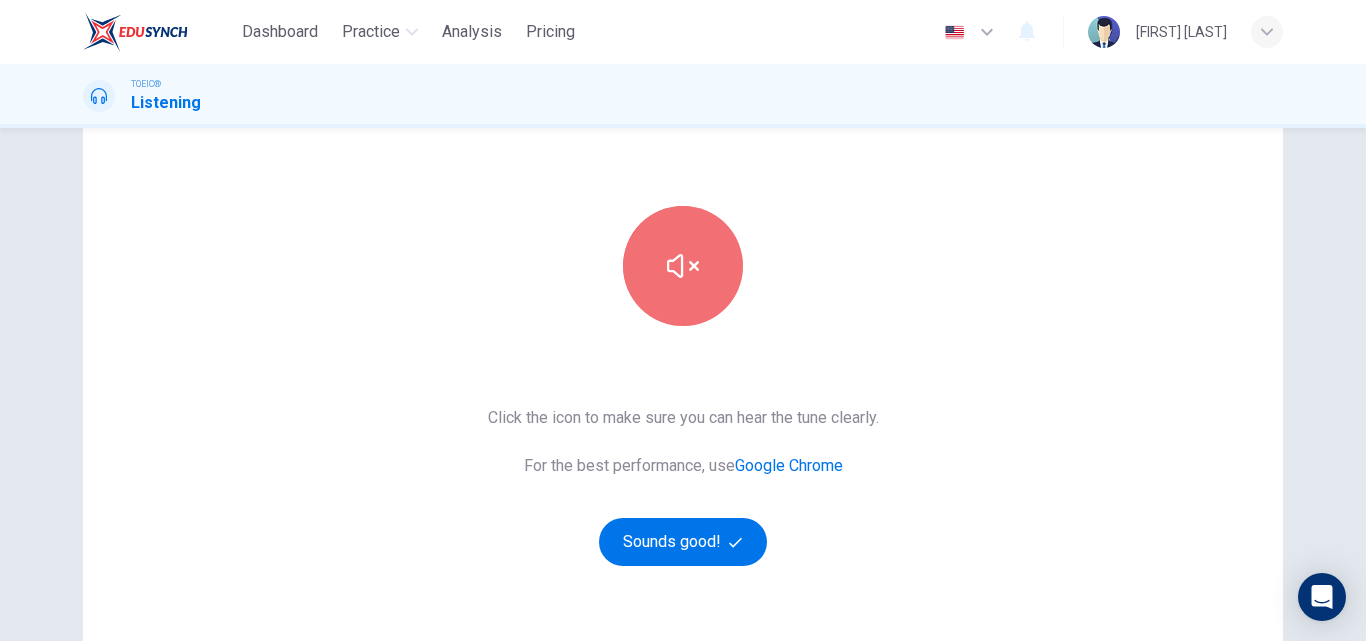 click 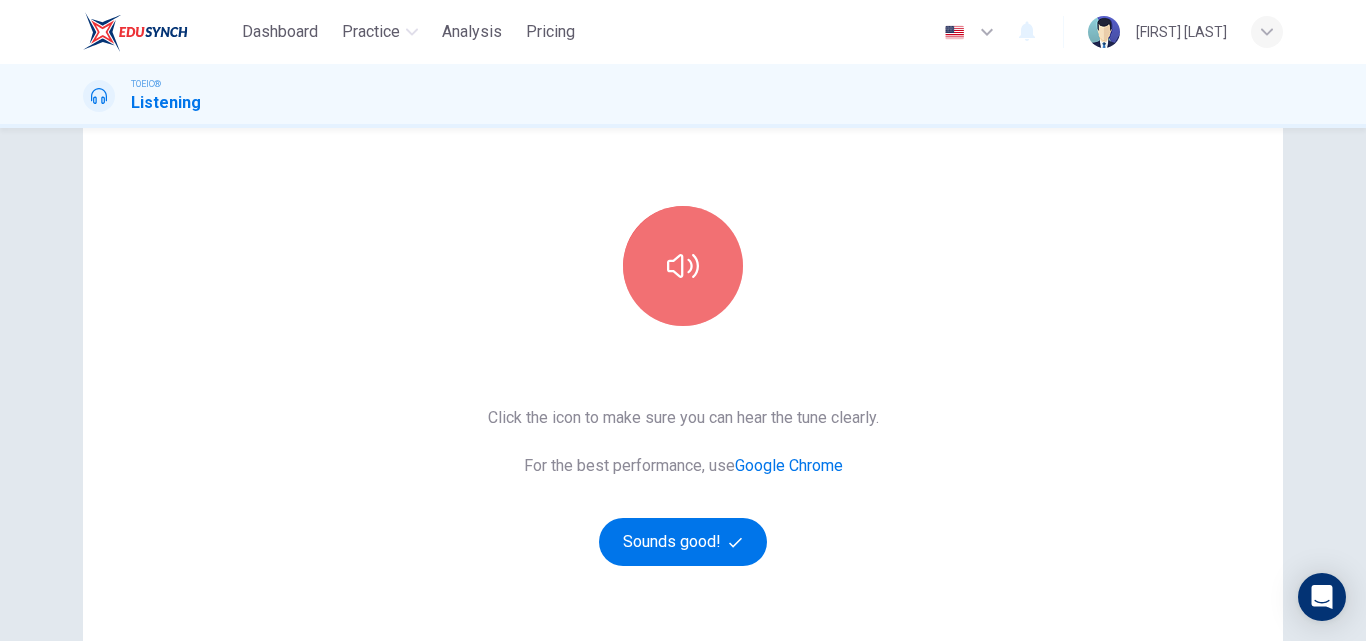 click 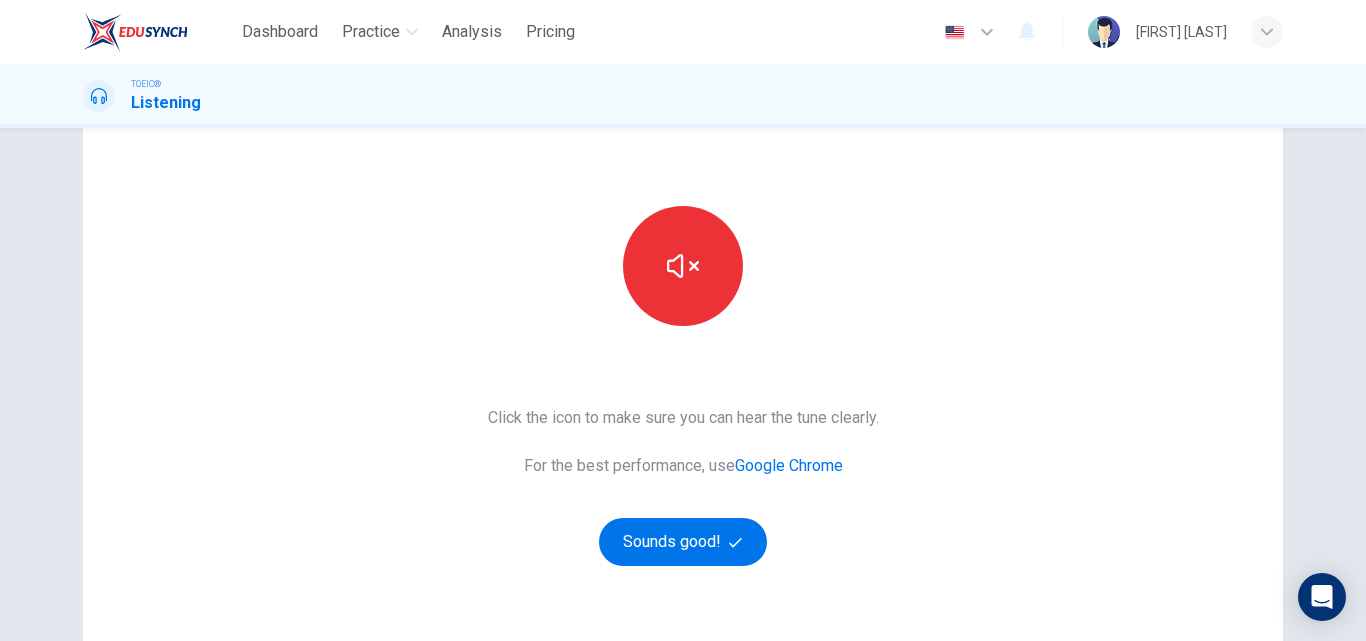 click 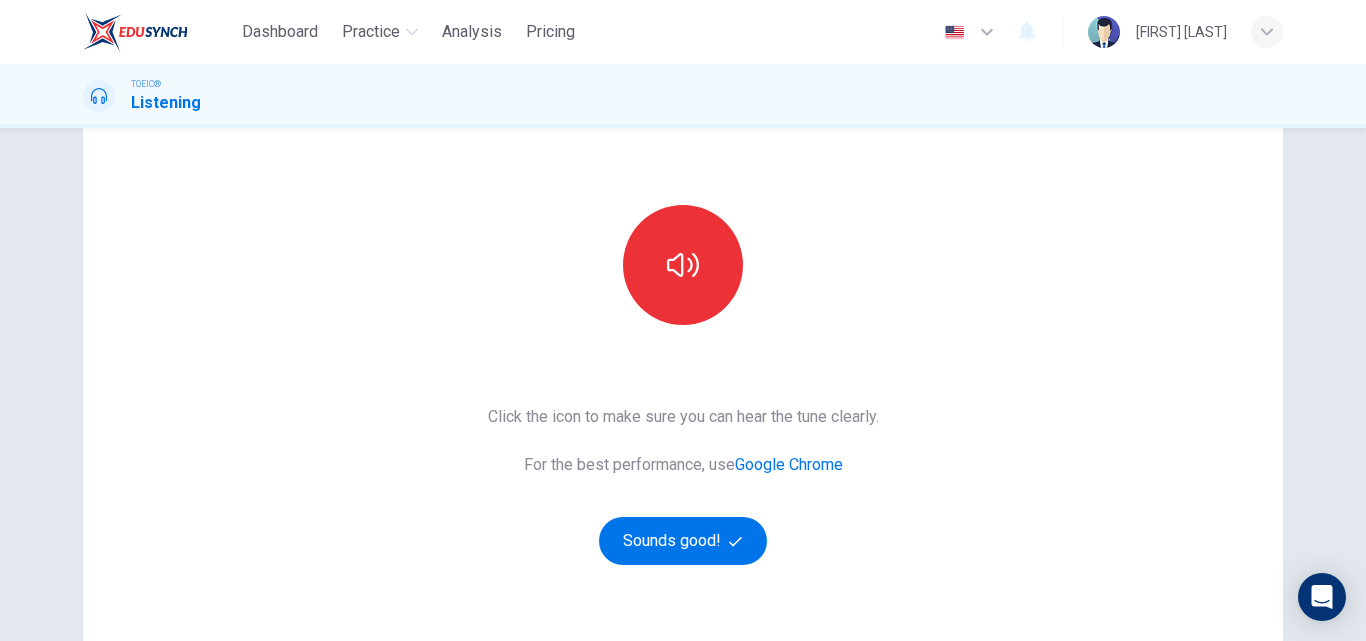 scroll, scrollTop: 149, scrollLeft: 0, axis: vertical 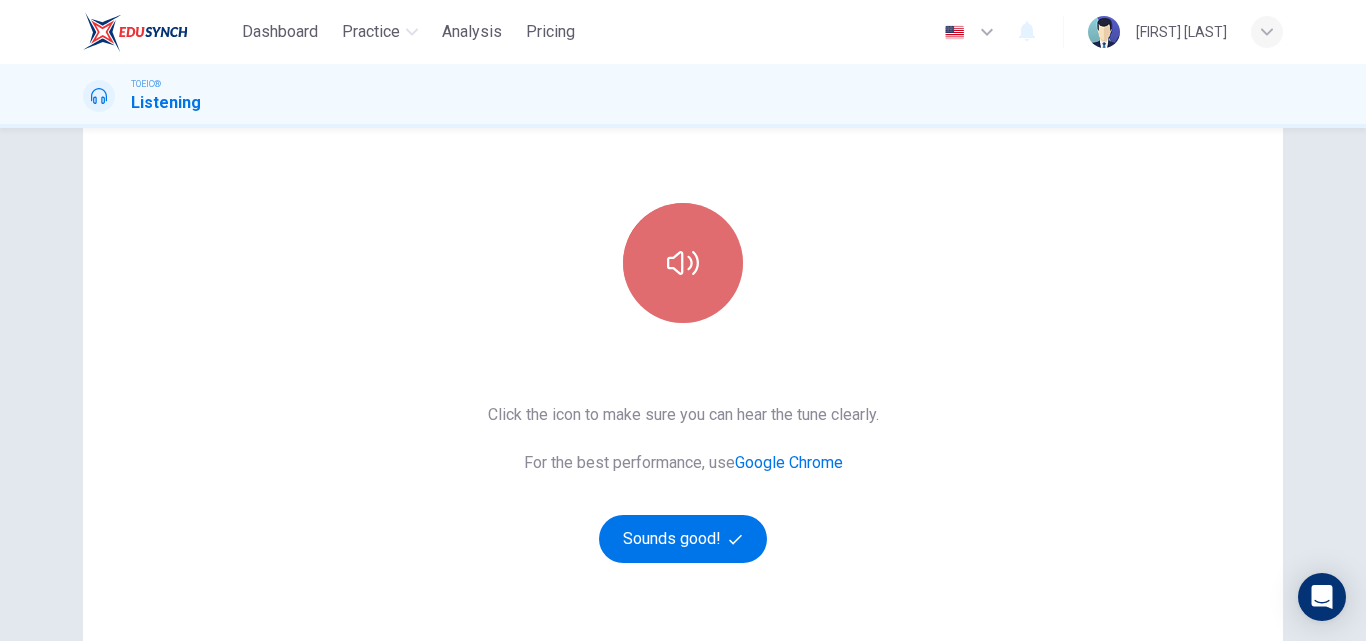 click at bounding box center [683, 263] 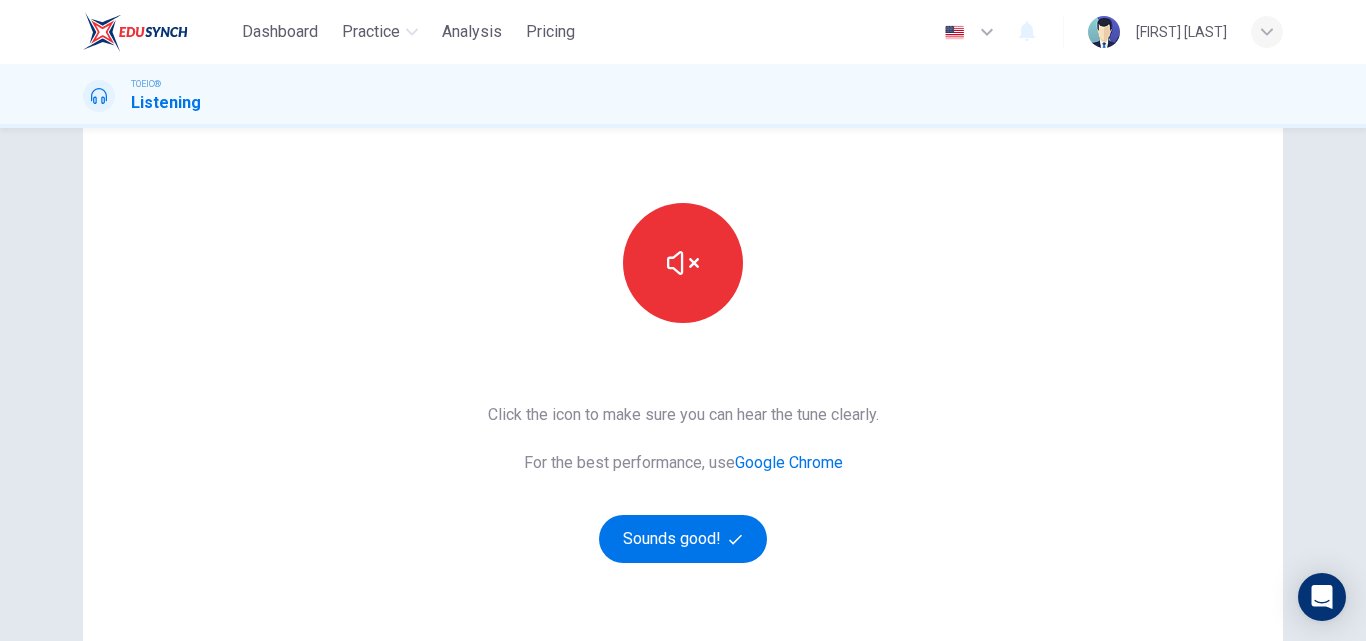 click on "This Section Requires Audio Click the icon to make sure you can hear the tune clearly. For the best performance, use  Google Chrome Sounds good!" at bounding box center (683, 366) 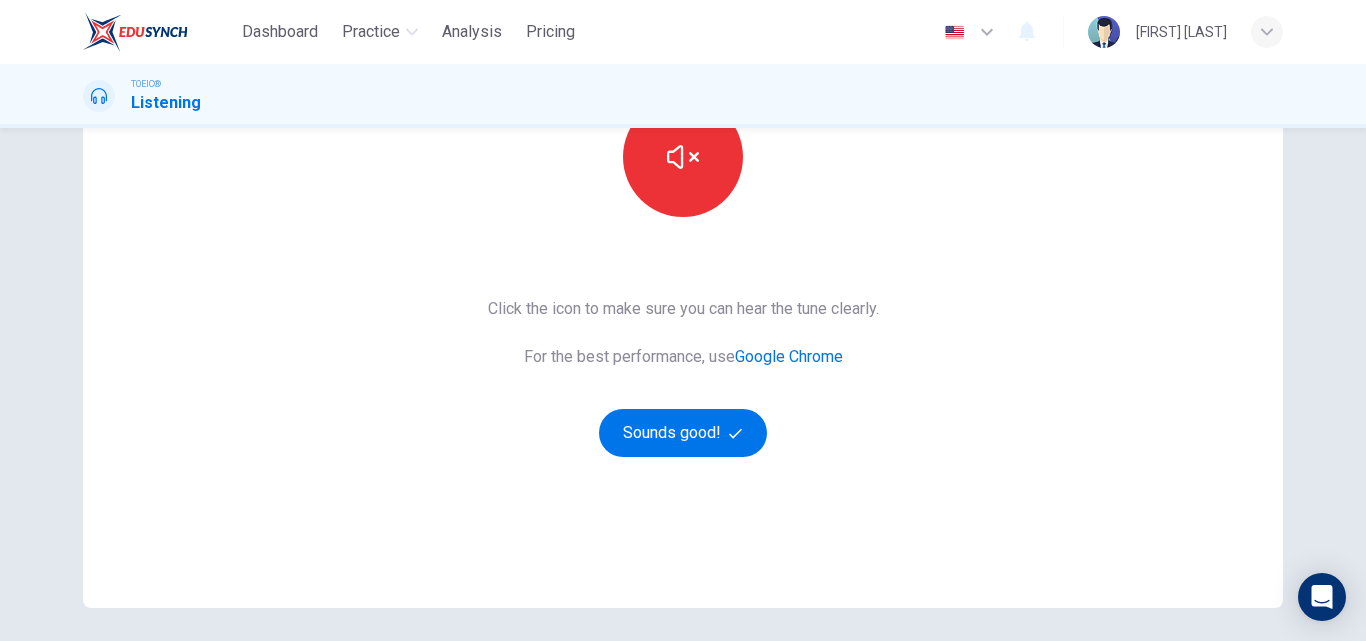 scroll, scrollTop: 279, scrollLeft: 0, axis: vertical 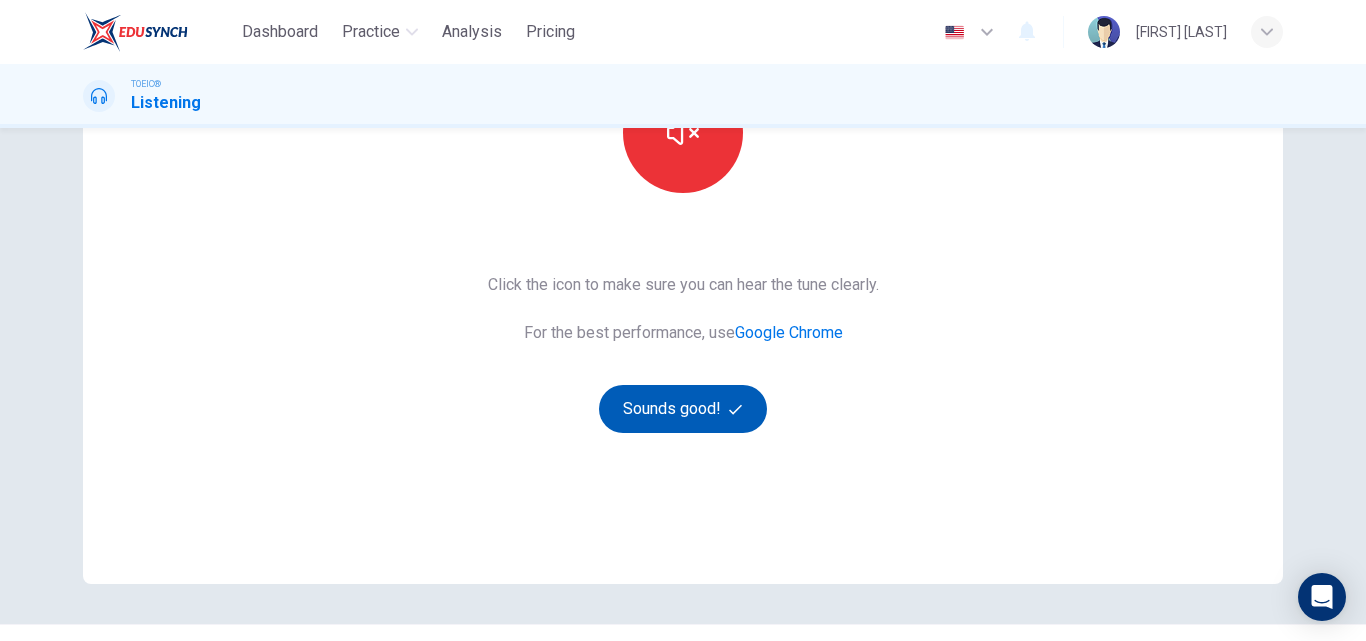 click on "Sounds good!" at bounding box center [683, 409] 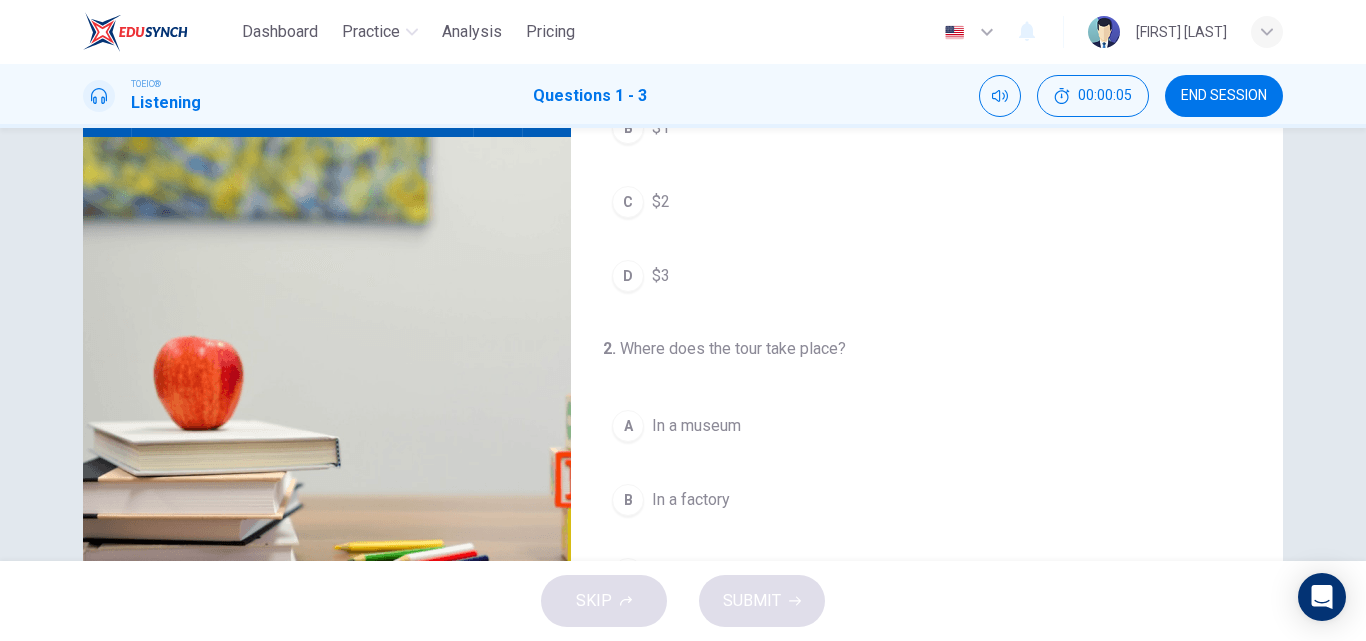 scroll, scrollTop: 214, scrollLeft: 0, axis: vertical 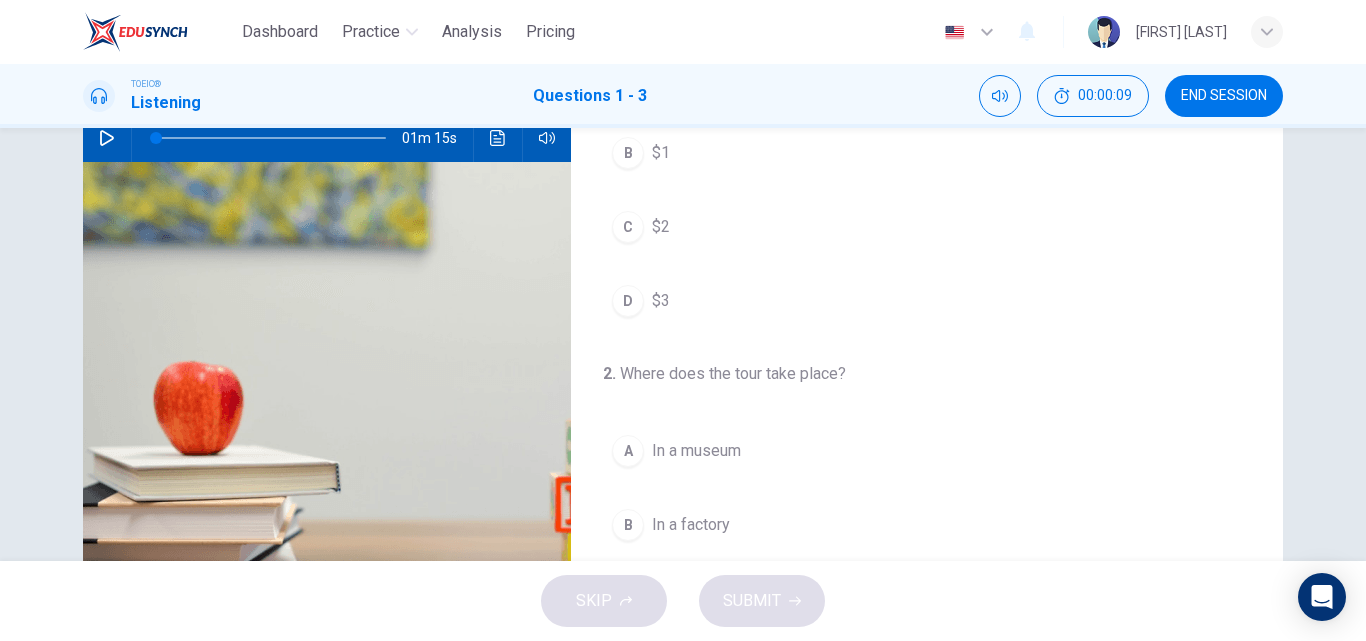click 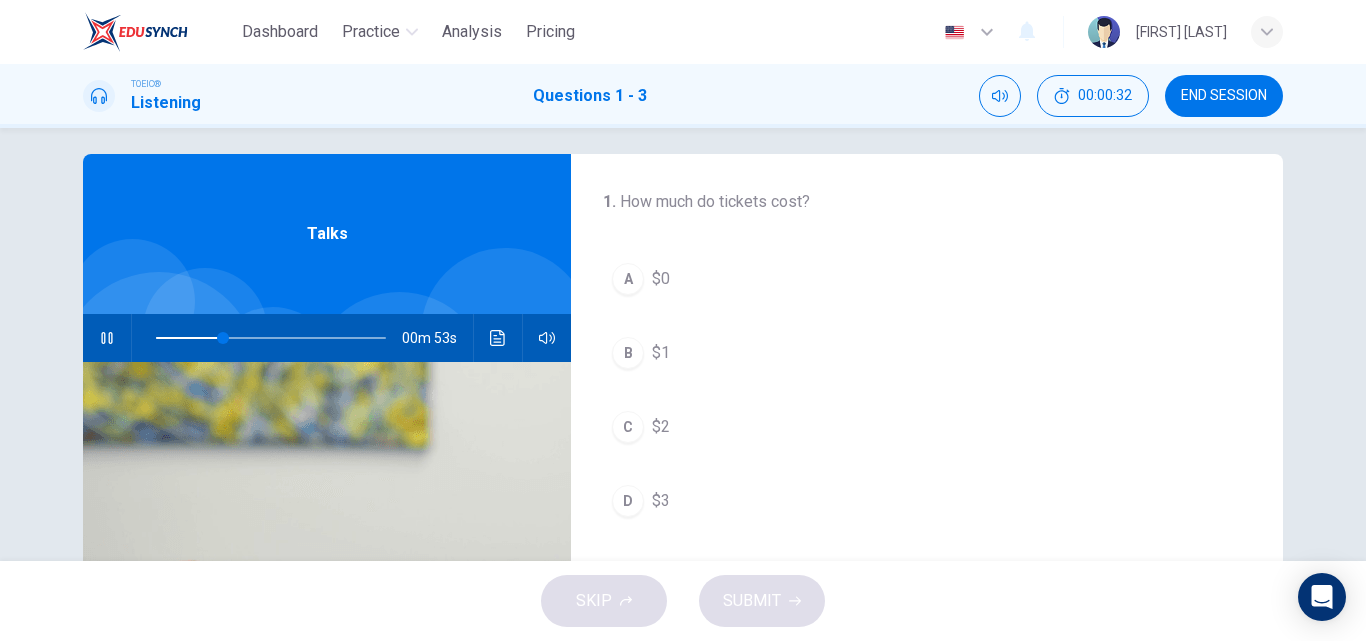 scroll, scrollTop: 0, scrollLeft: 0, axis: both 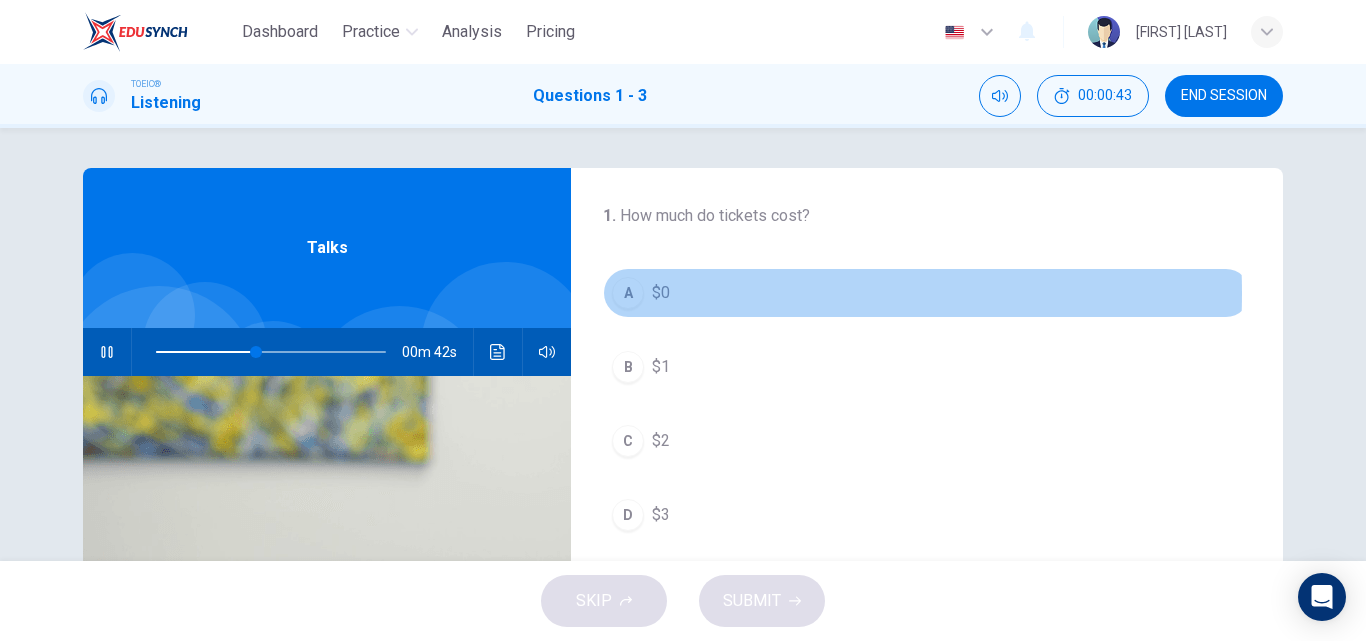 click on "A" at bounding box center [628, 293] 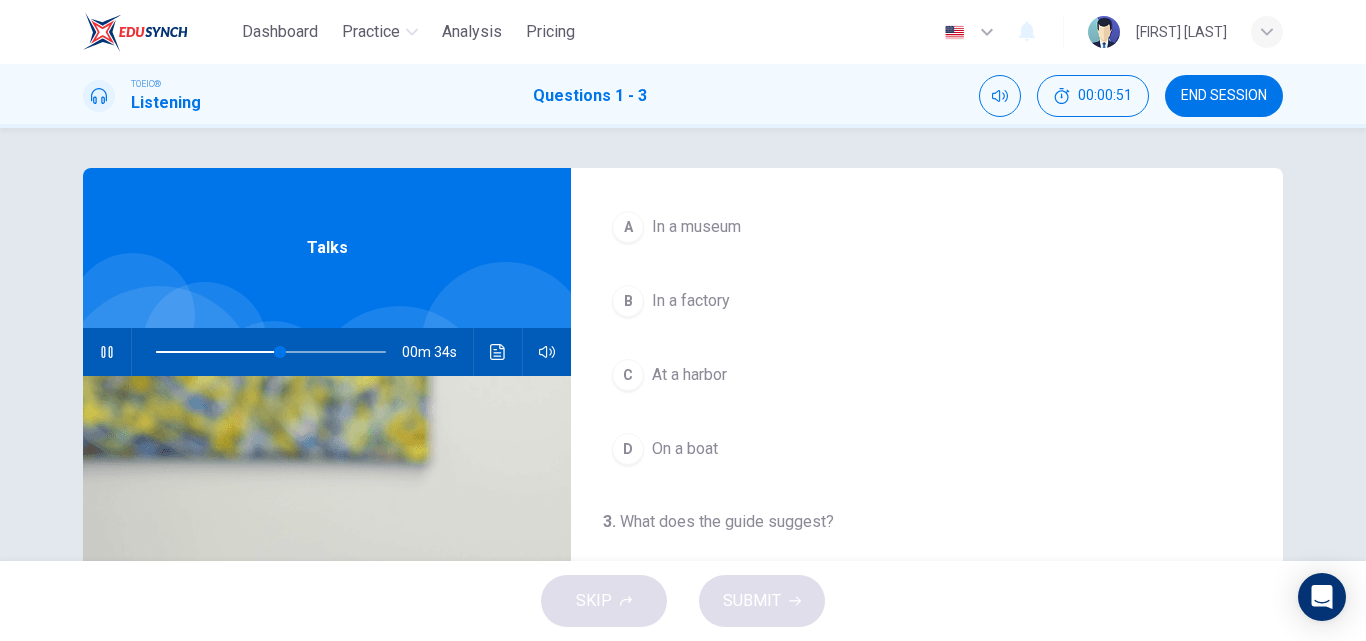 scroll, scrollTop: 457, scrollLeft: 0, axis: vertical 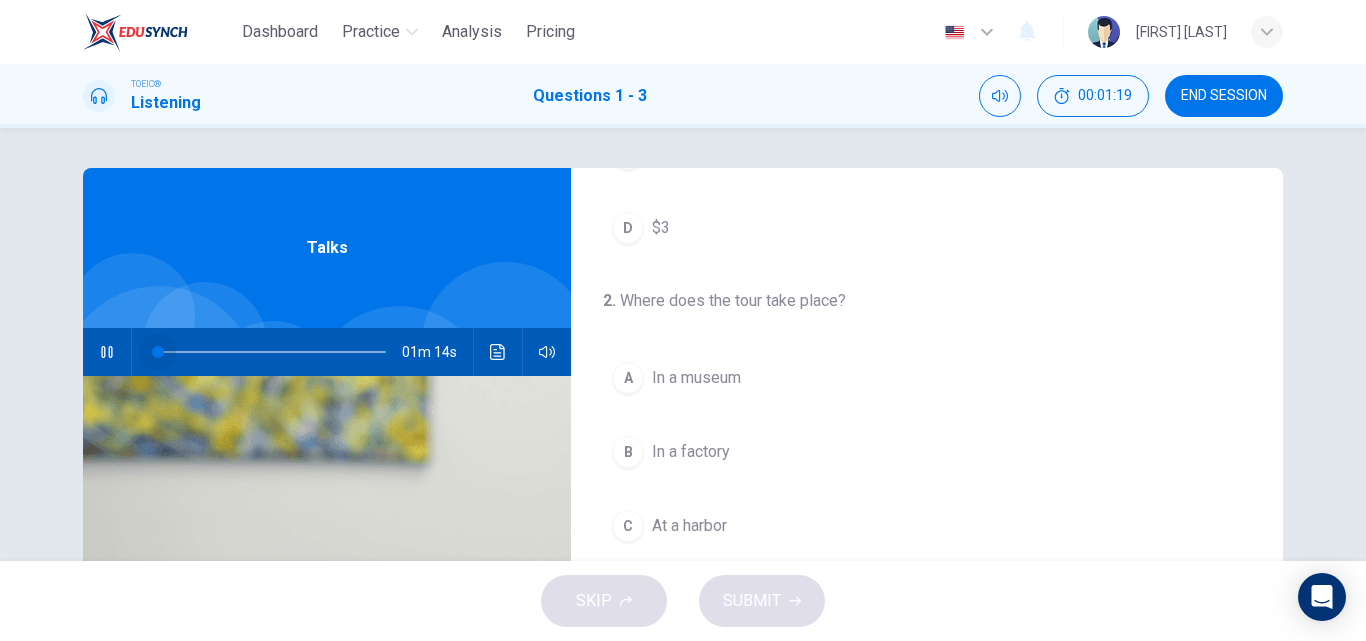 click at bounding box center (271, 352) 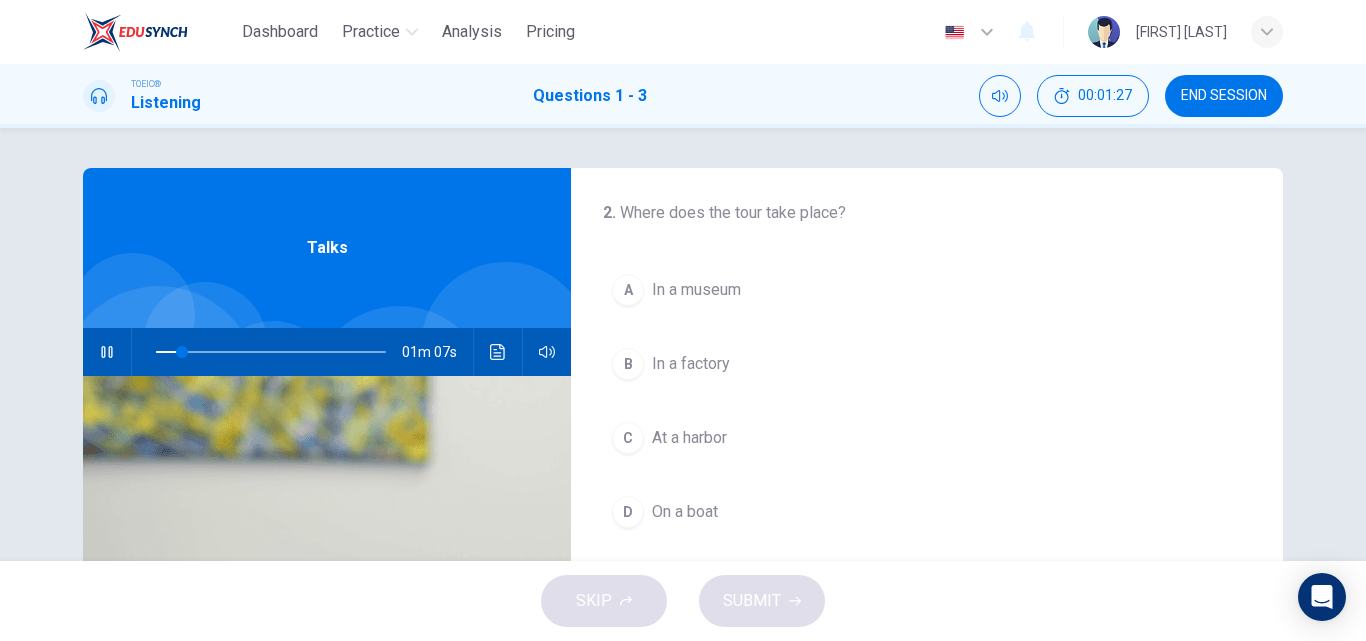 scroll, scrollTop: 376, scrollLeft: 0, axis: vertical 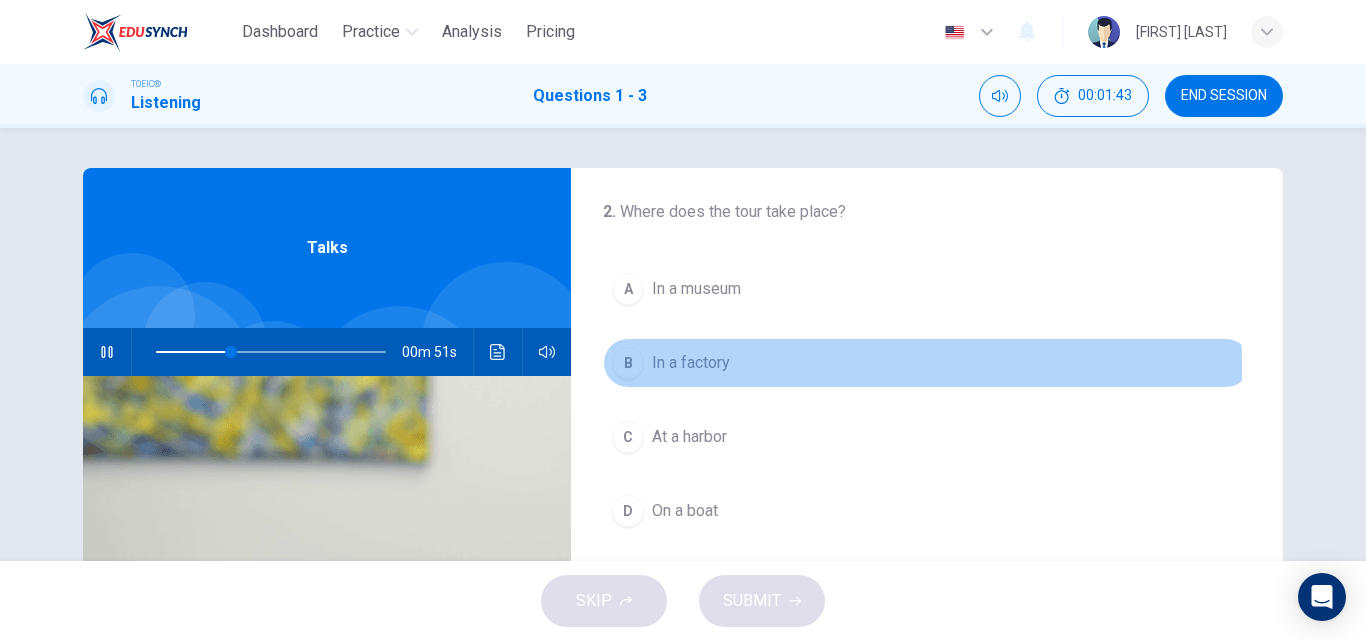 click on "B" at bounding box center [628, 363] 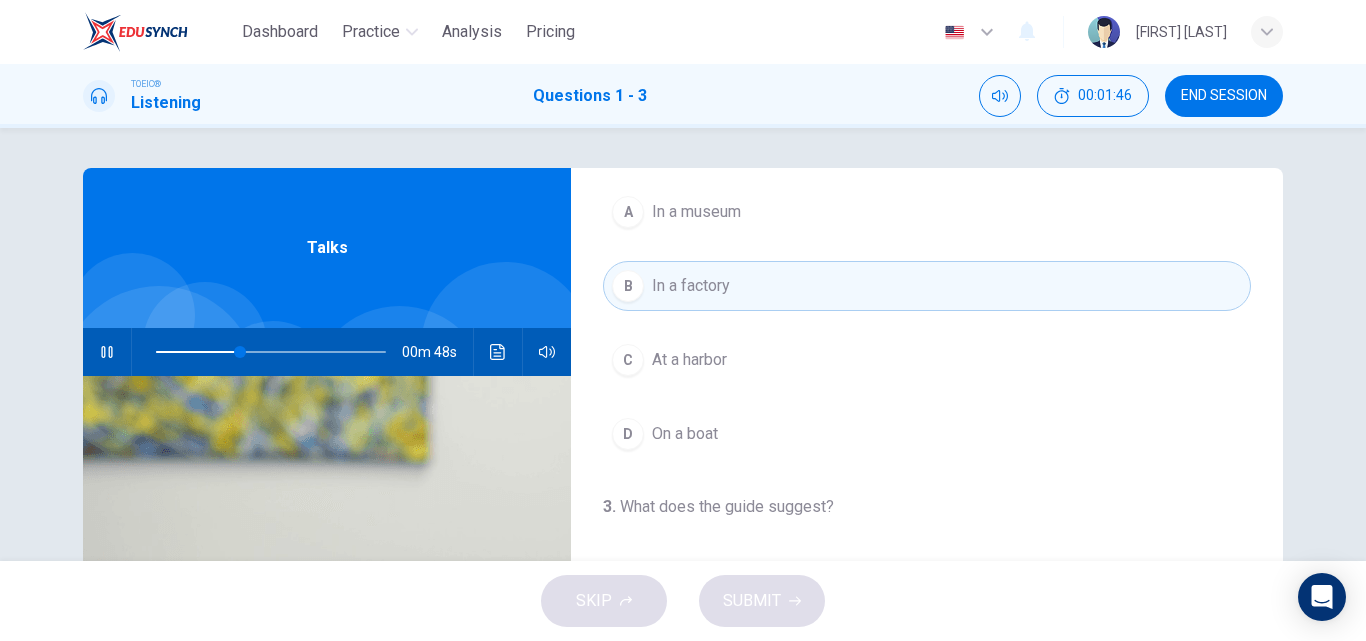 scroll, scrollTop: 457, scrollLeft: 0, axis: vertical 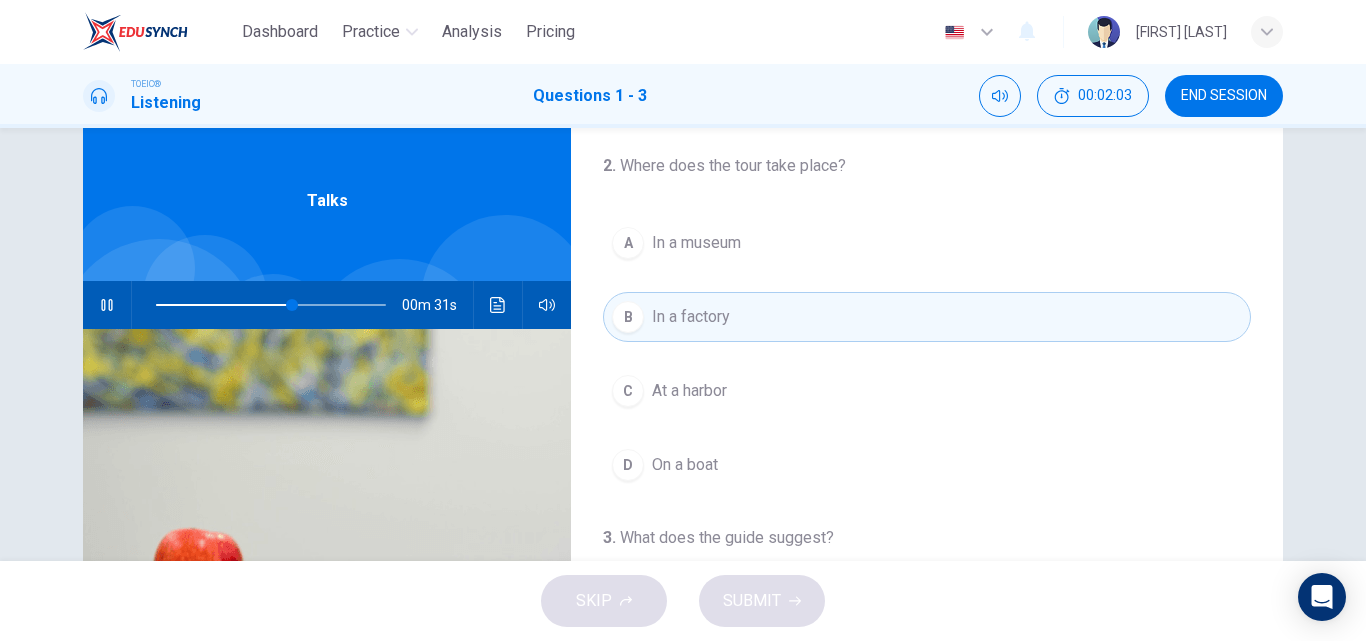 click on "In a museum" at bounding box center [696, 243] 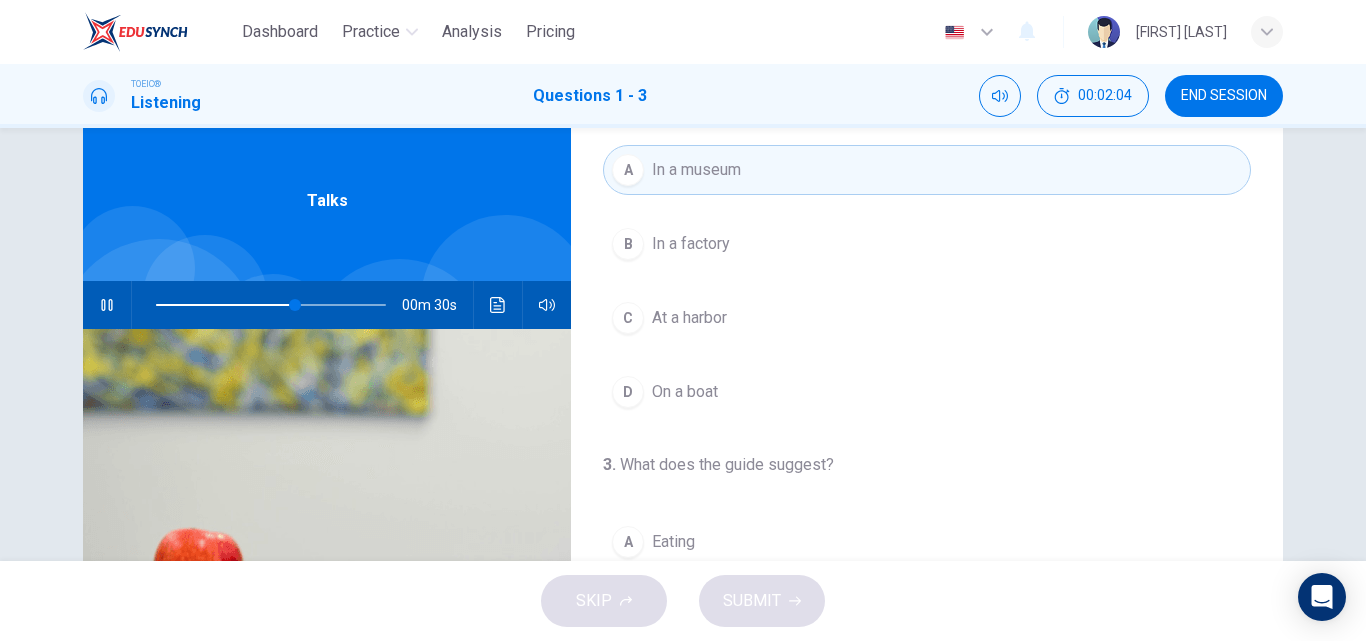 scroll, scrollTop: 457, scrollLeft: 0, axis: vertical 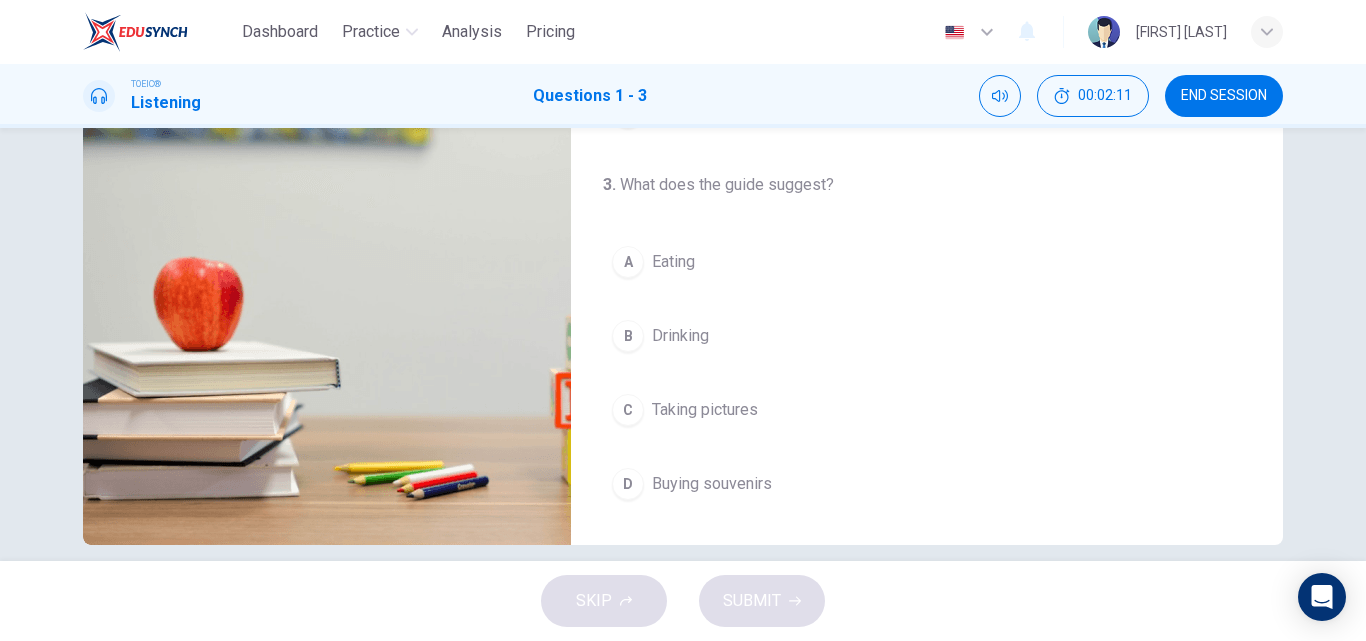 click on "Taking pictures" at bounding box center (705, 410) 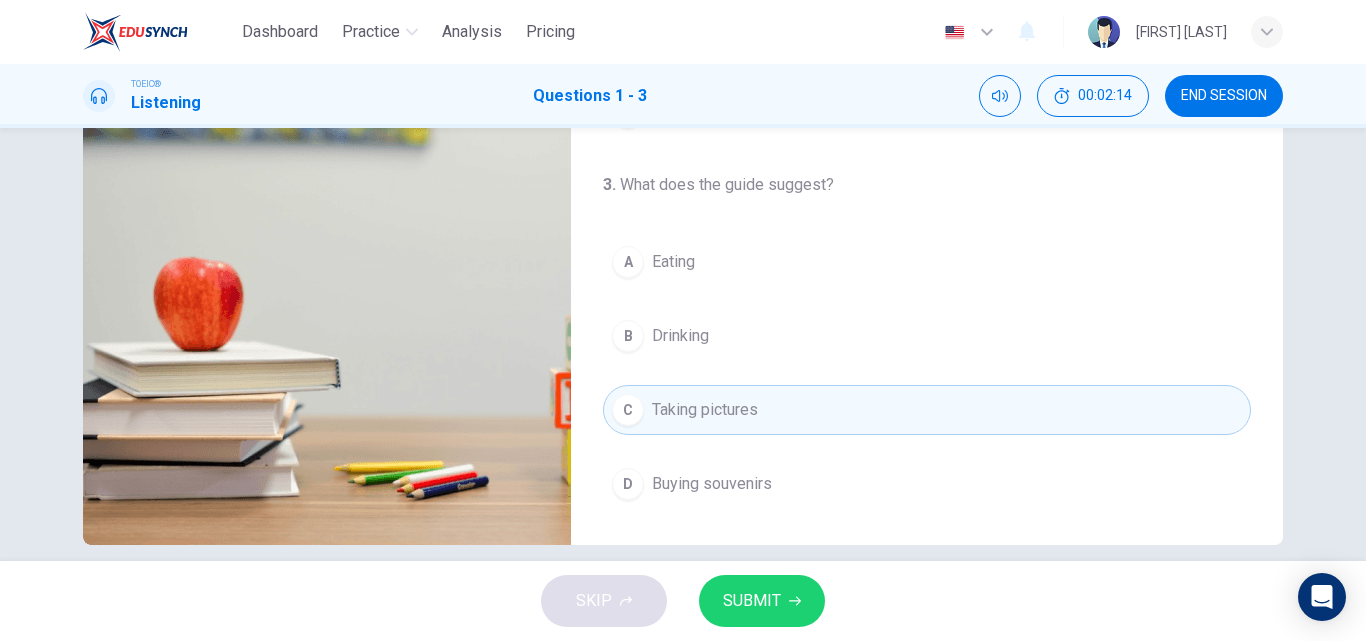 click on "SUBMIT" at bounding box center (752, 601) 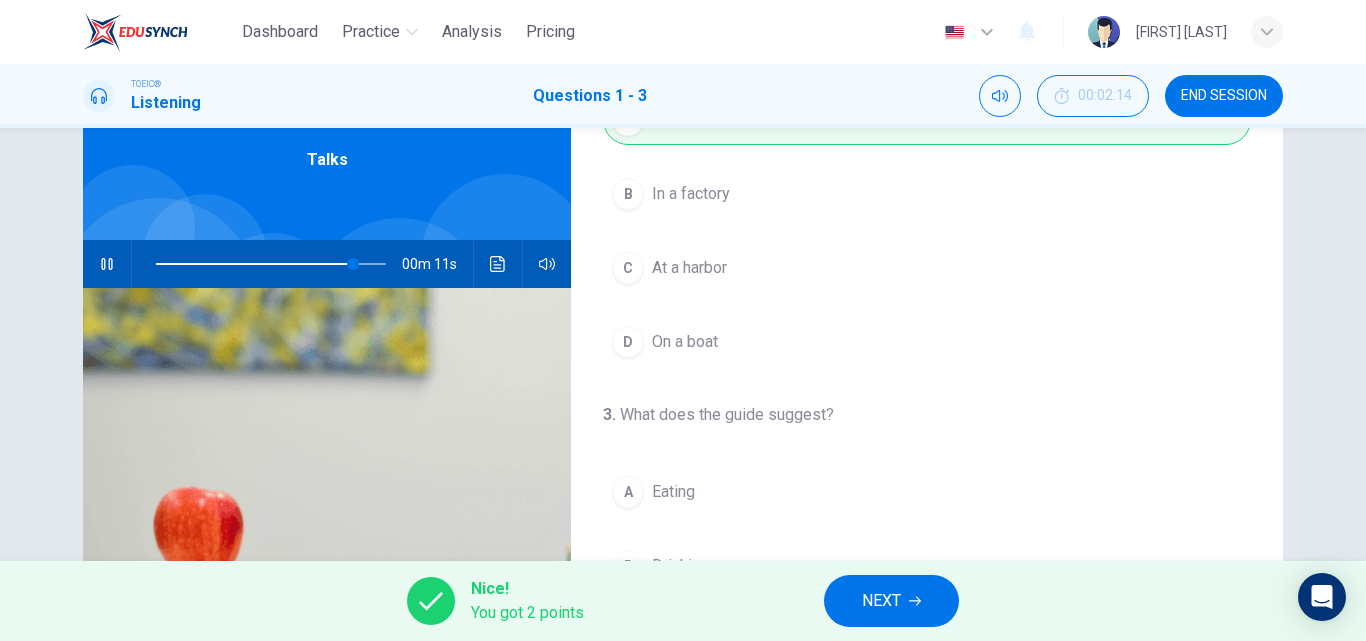 scroll, scrollTop: 100, scrollLeft: 0, axis: vertical 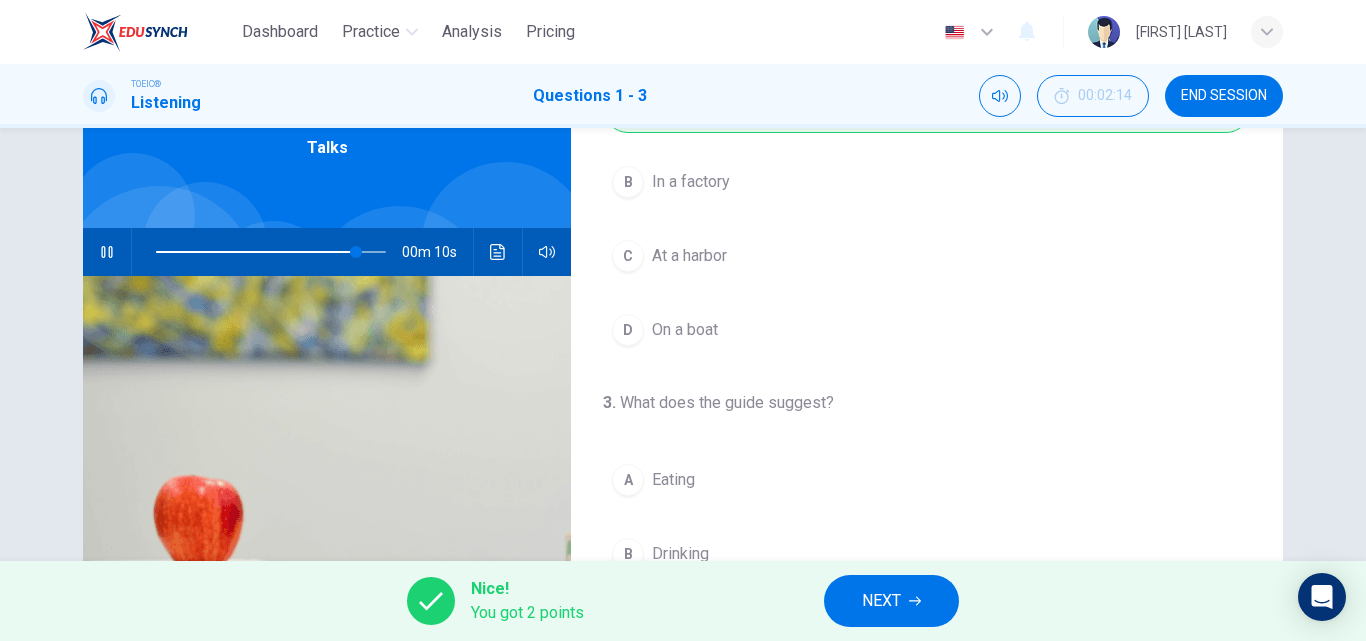 type on "88" 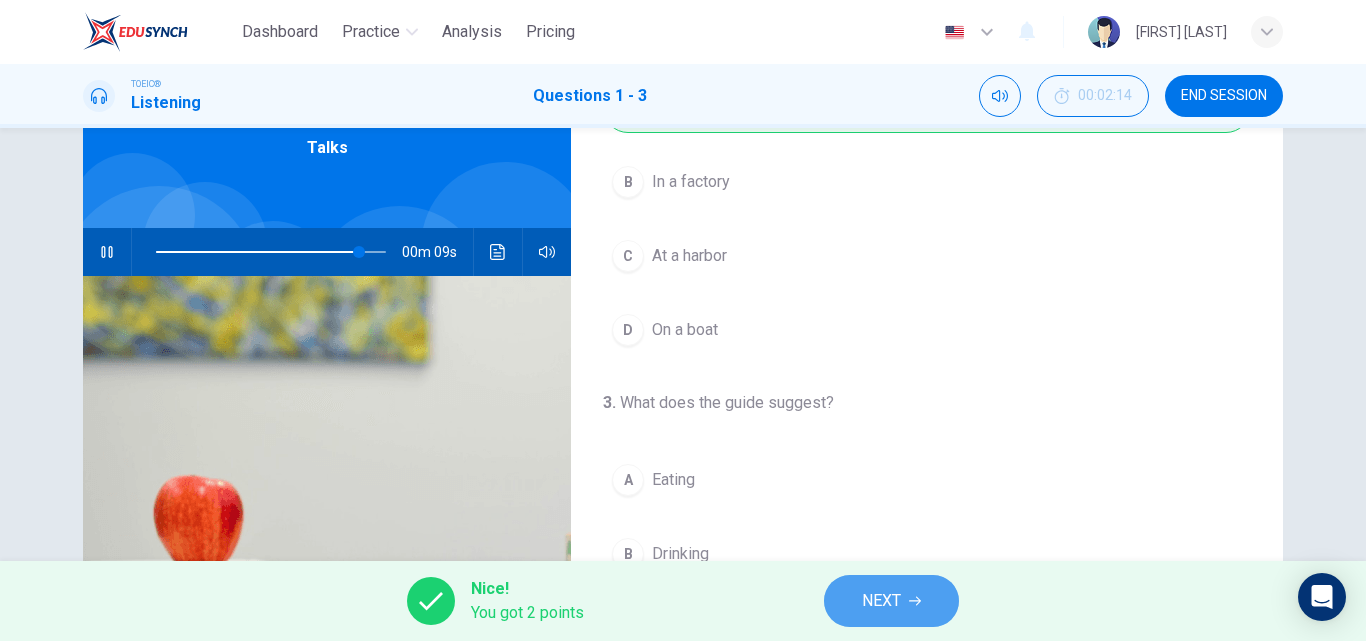 click on "NEXT" at bounding box center [891, 601] 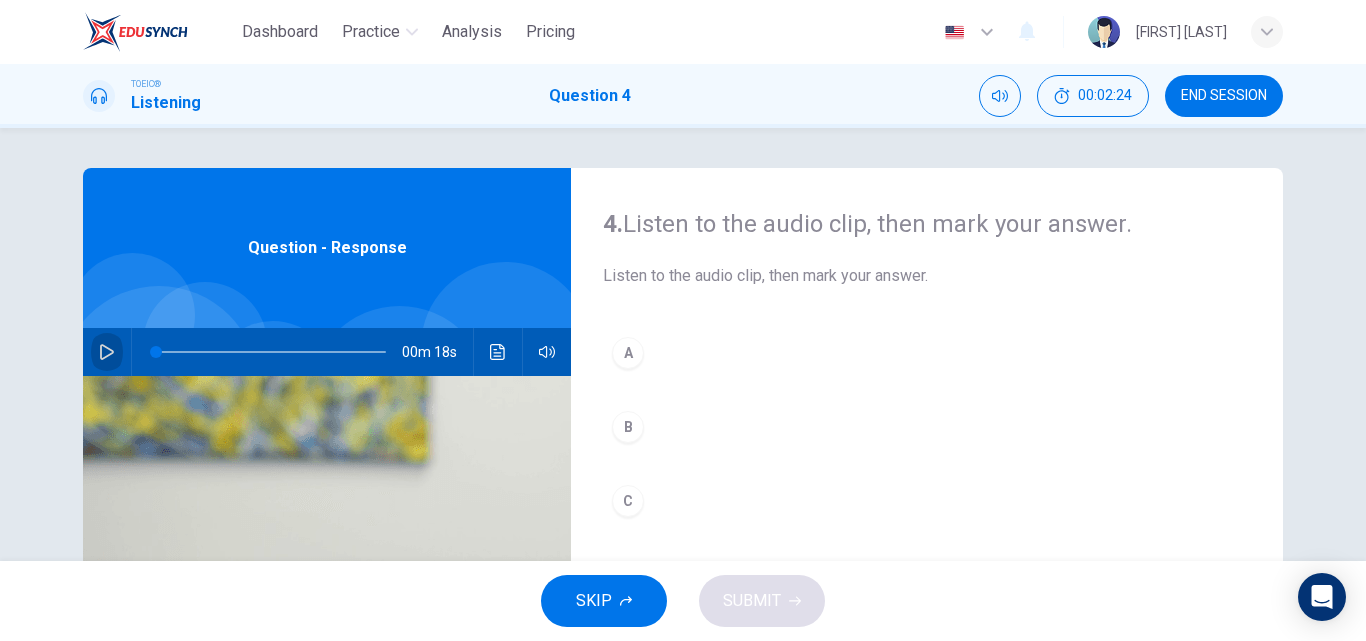 click 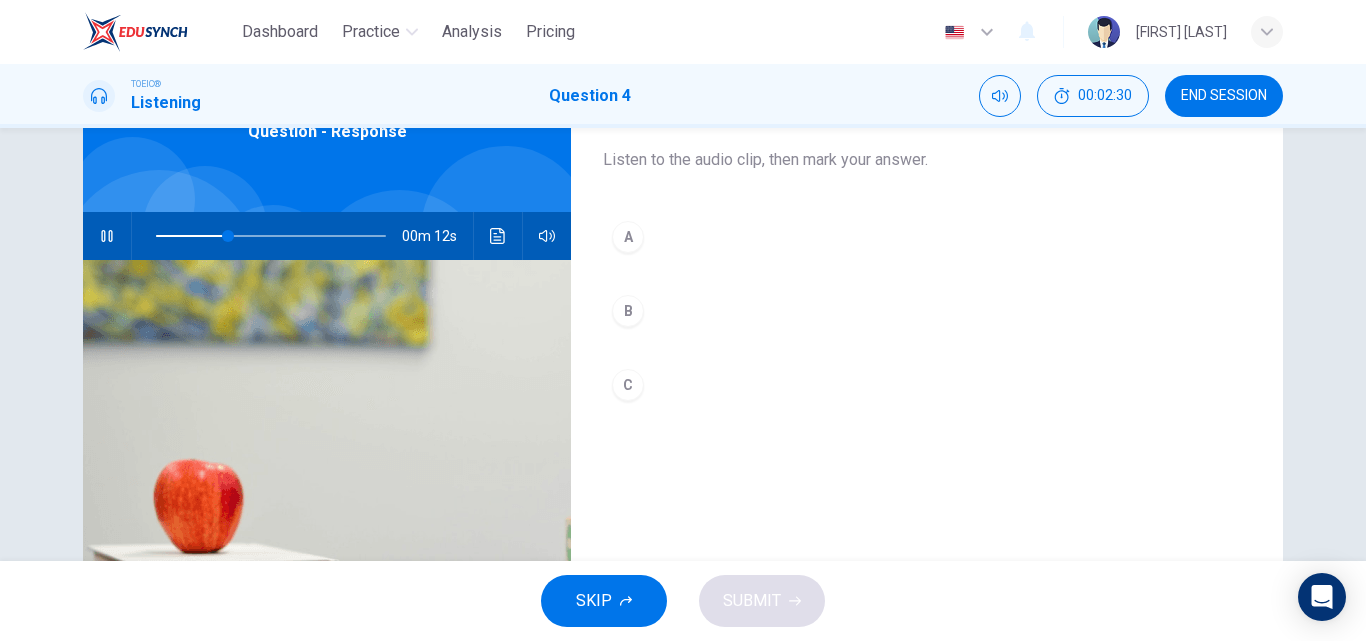 scroll, scrollTop: 115, scrollLeft: 0, axis: vertical 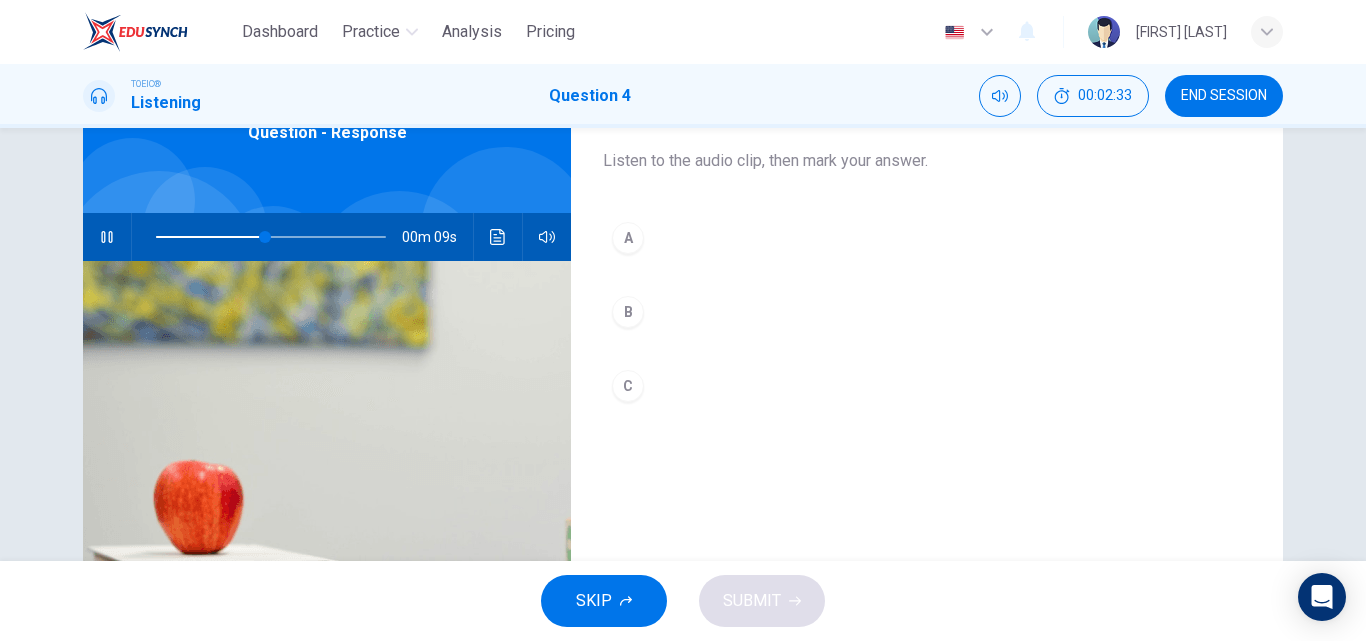 click on "A" at bounding box center [628, 238] 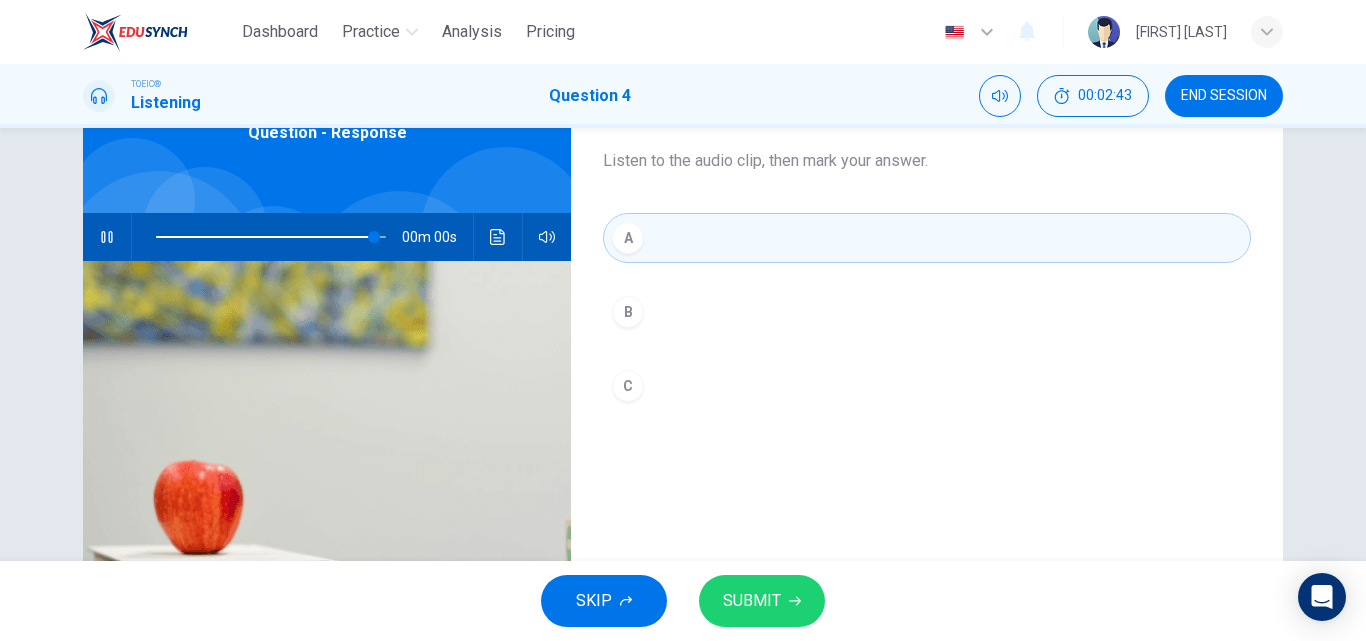 type on "0" 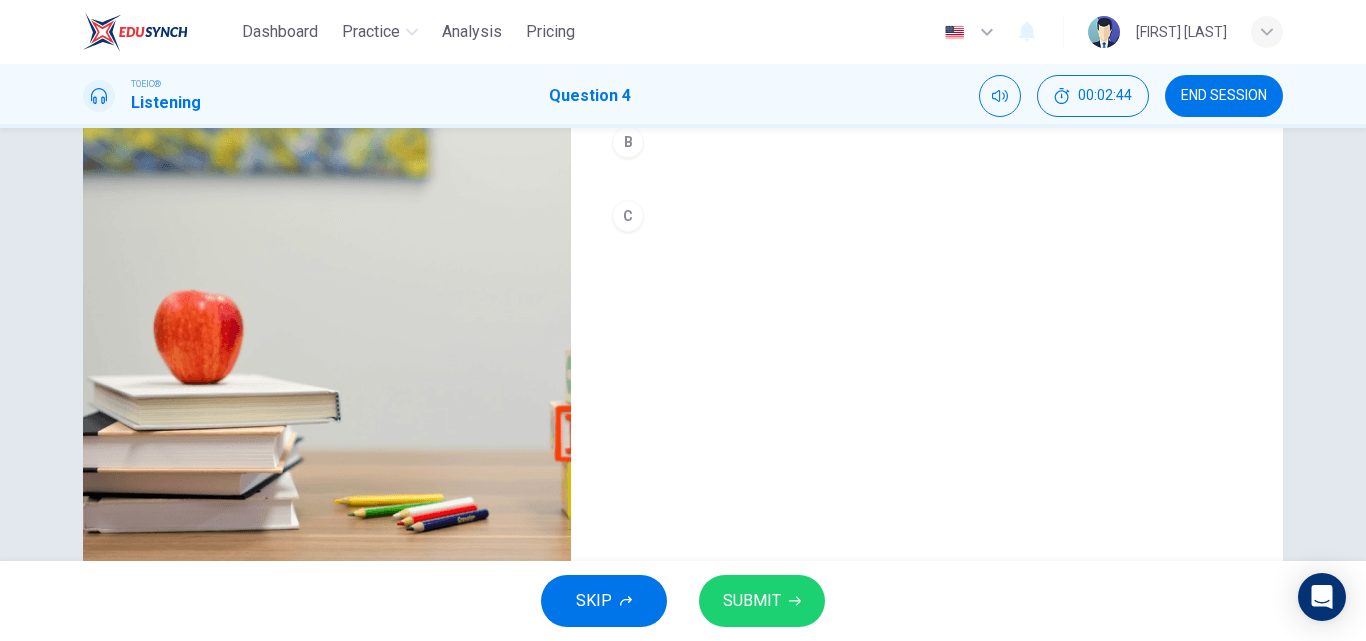 scroll, scrollTop: 306, scrollLeft: 0, axis: vertical 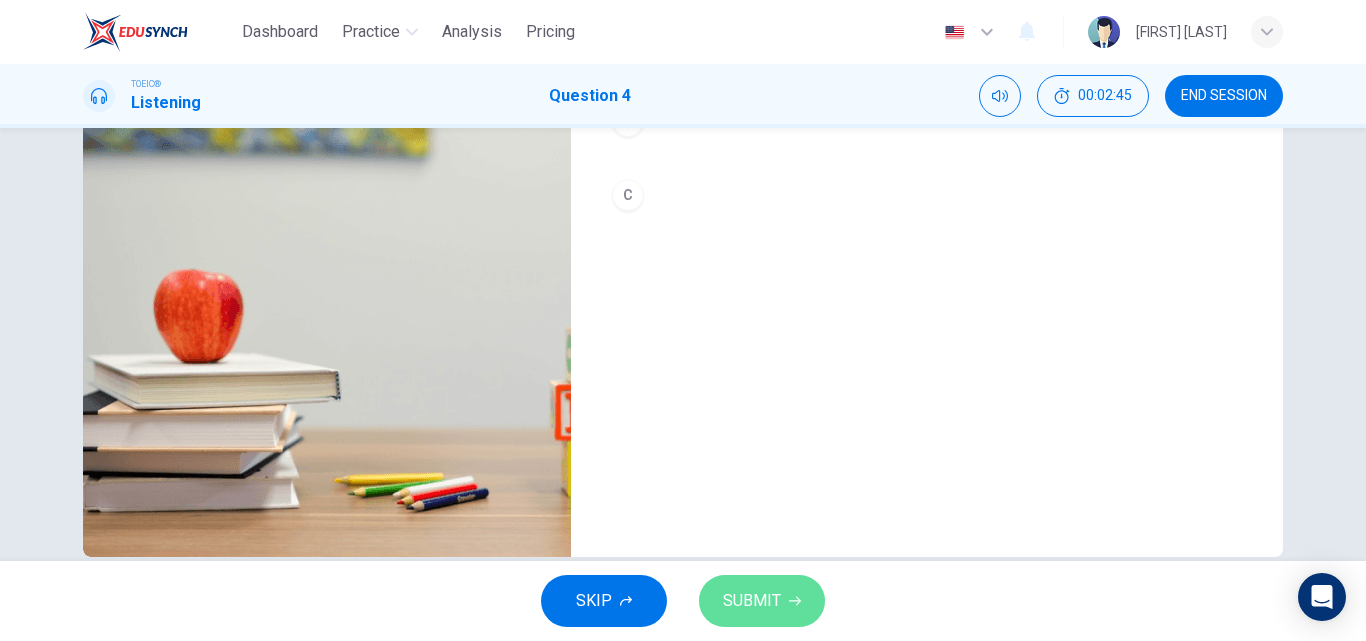 click on "SUBMIT" at bounding box center (752, 601) 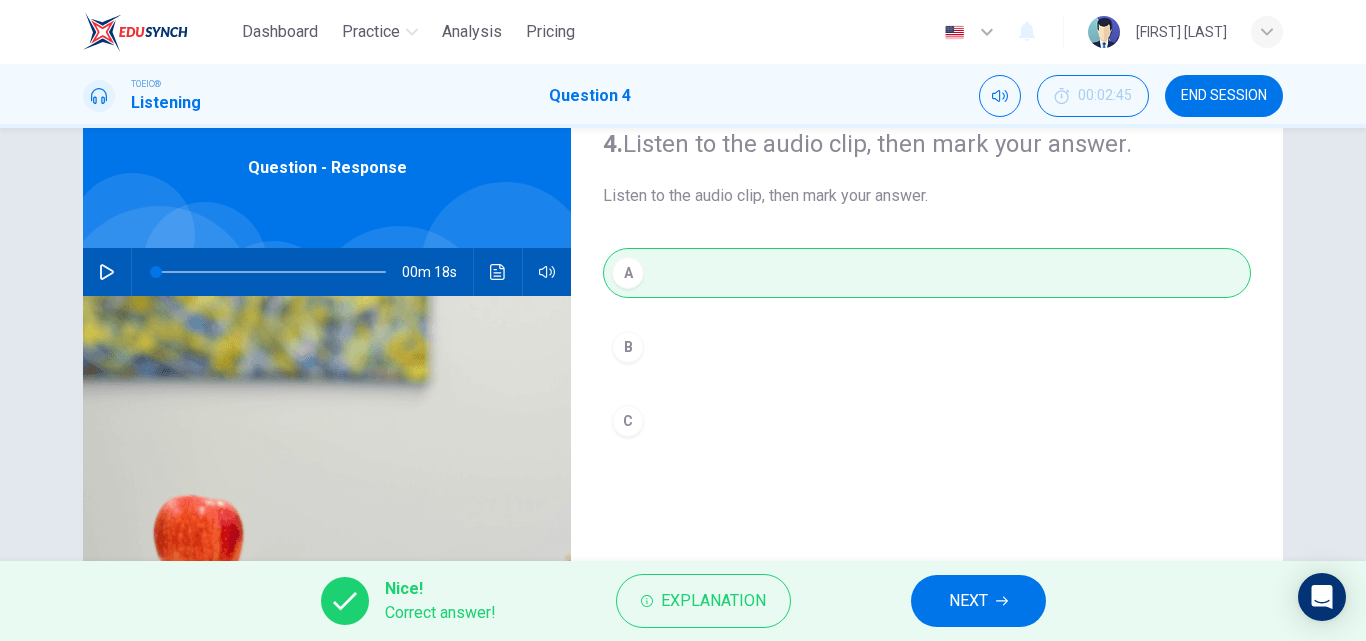 scroll, scrollTop: 0, scrollLeft: 0, axis: both 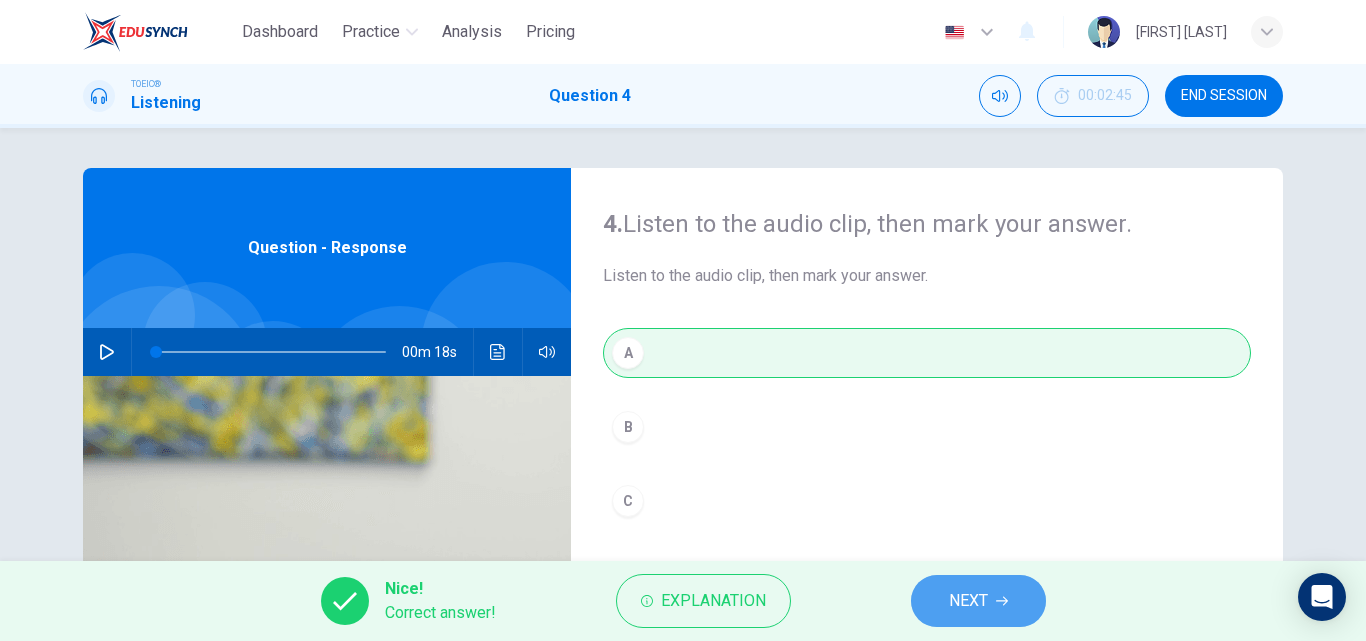click on "NEXT" at bounding box center [978, 601] 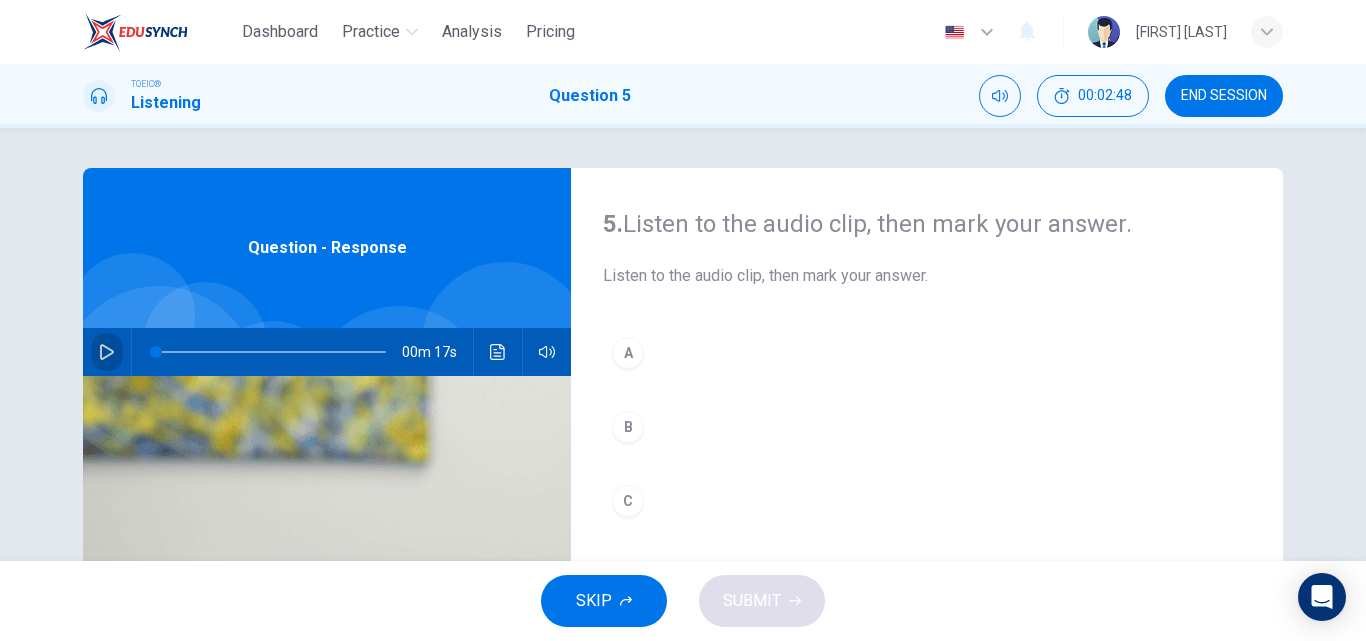 click 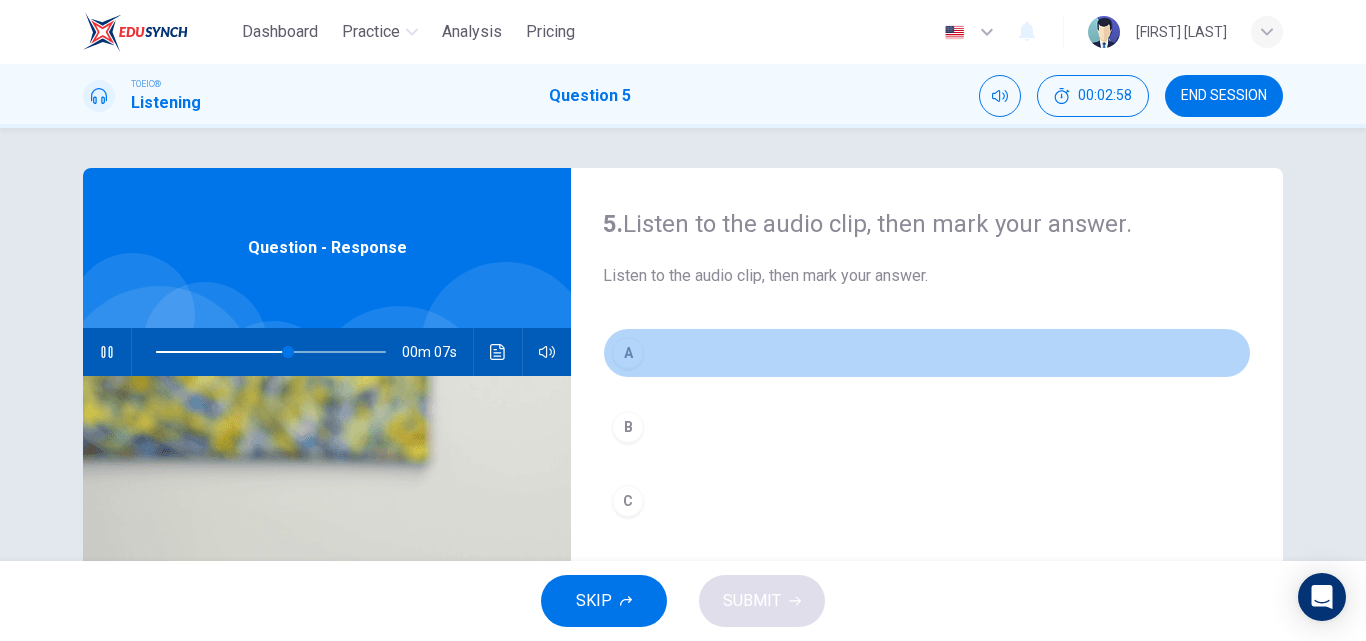click on "A" at bounding box center [628, 353] 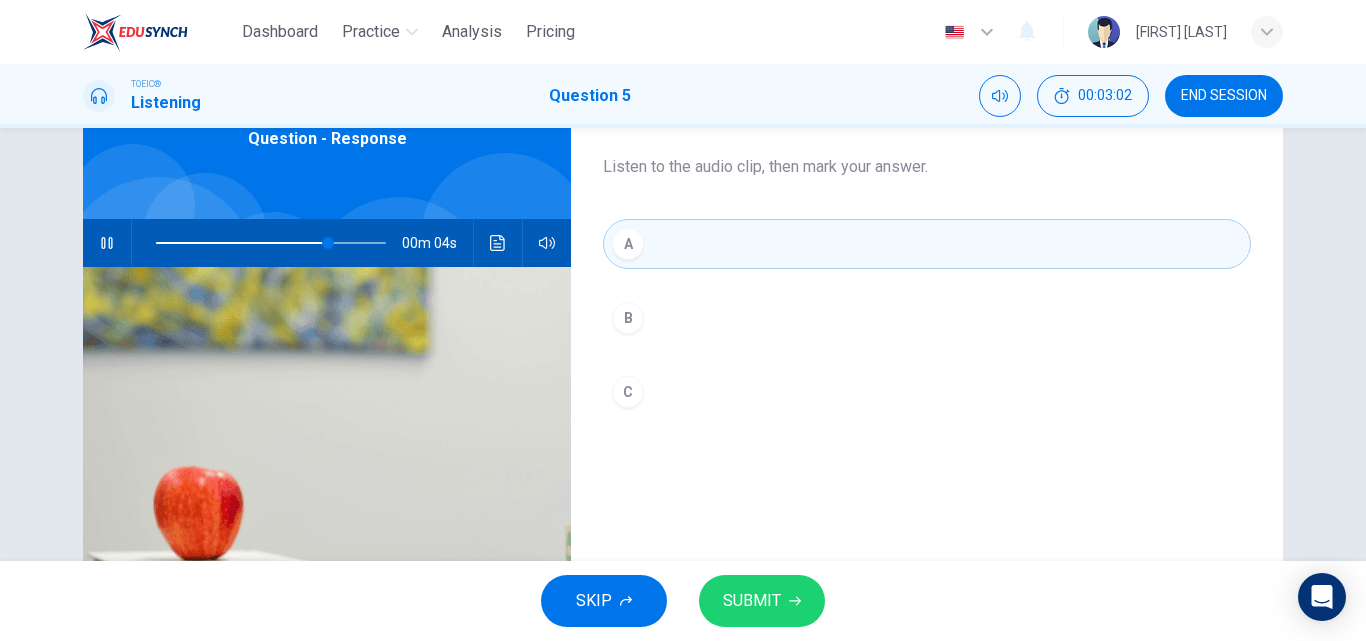scroll, scrollTop: 113, scrollLeft: 0, axis: vertical 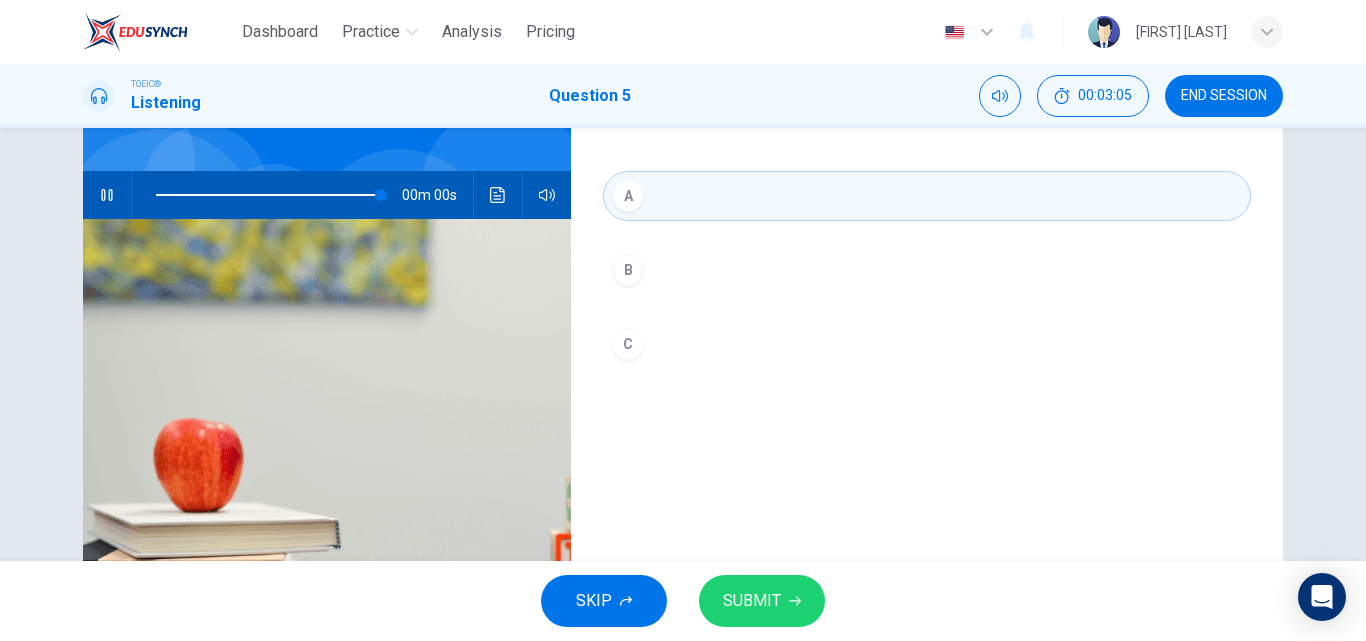 type on "0" 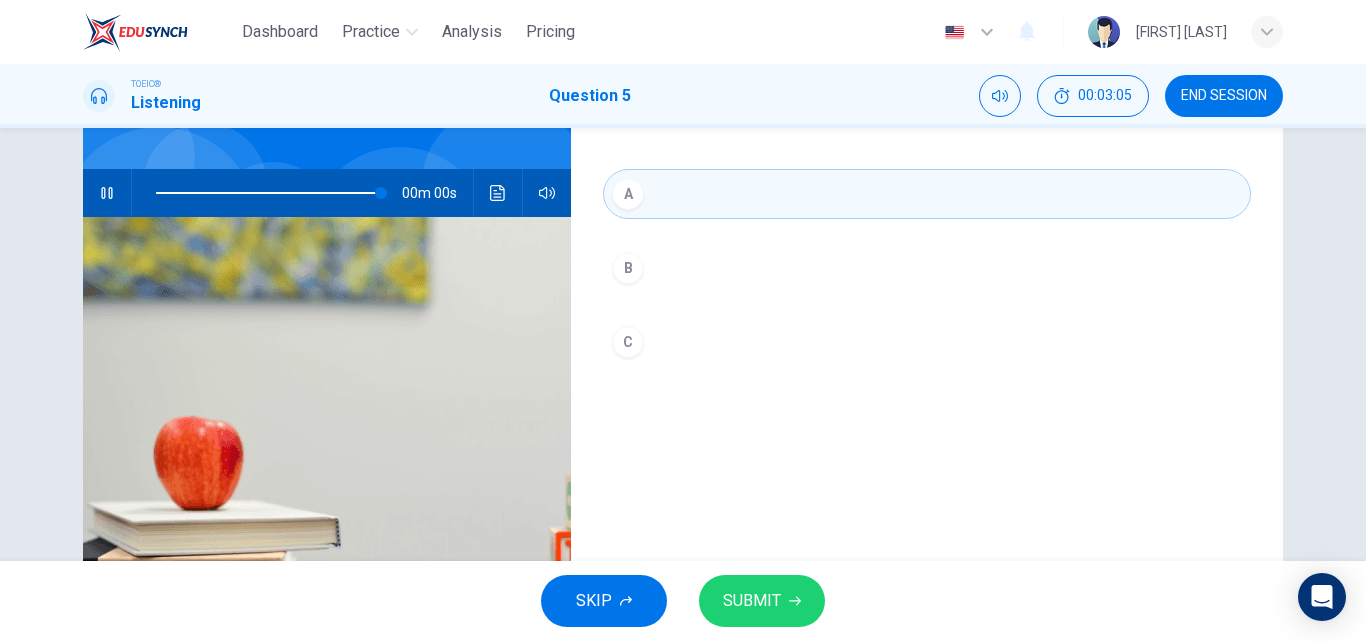 scroll, scrollTop: 163, scrollLeft: 0, axis: vertical 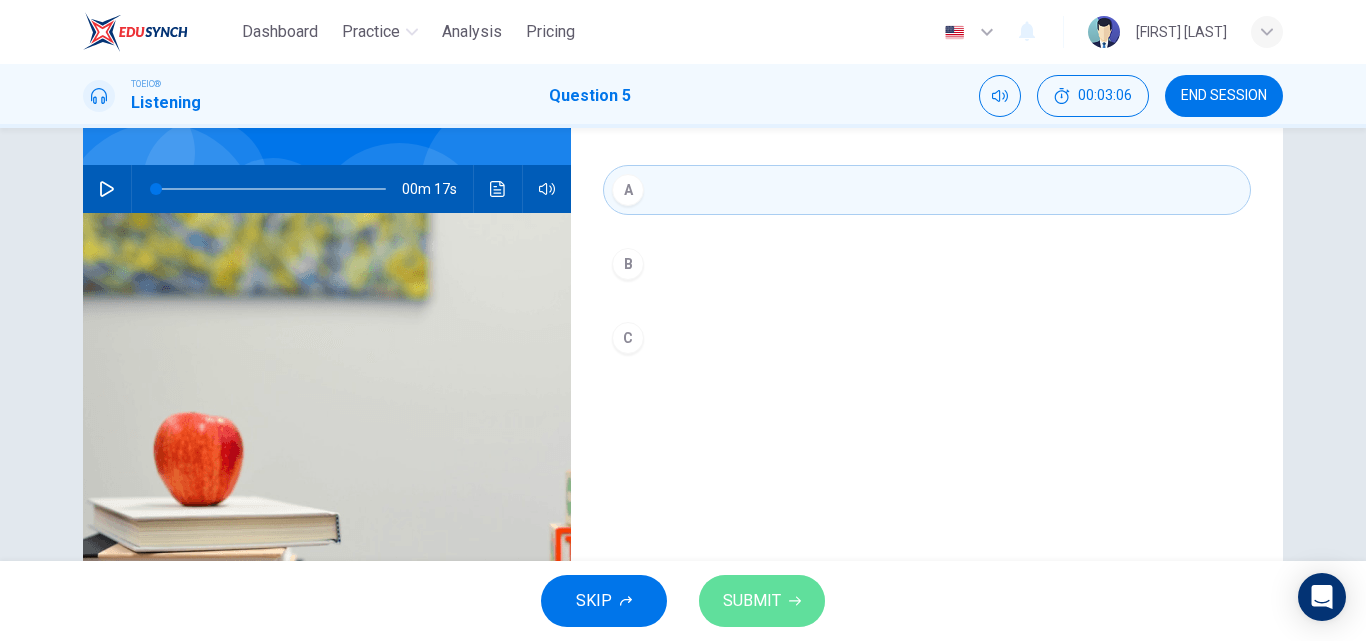 click on "SUBMIT" at bounding box center [752, 601] 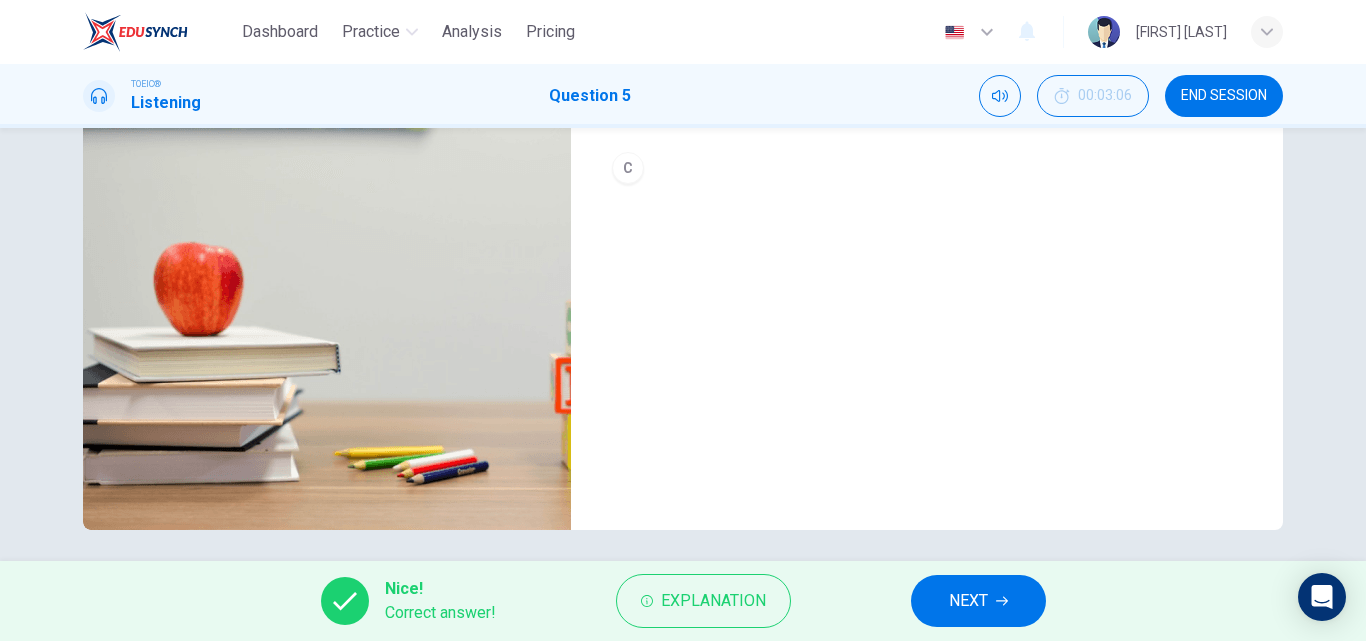 scroll, scrollTop: 342, scrollLeft: 0, axis: vertical 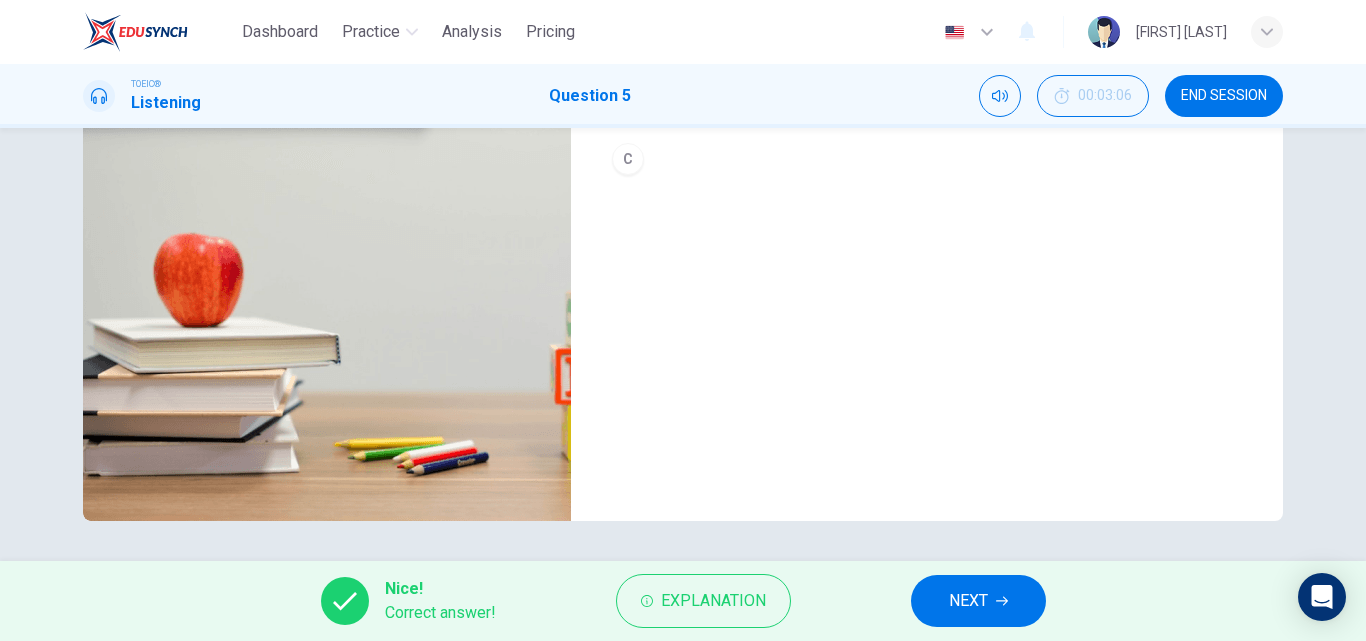 click on "NEXT" at bounding box center (978, 601) 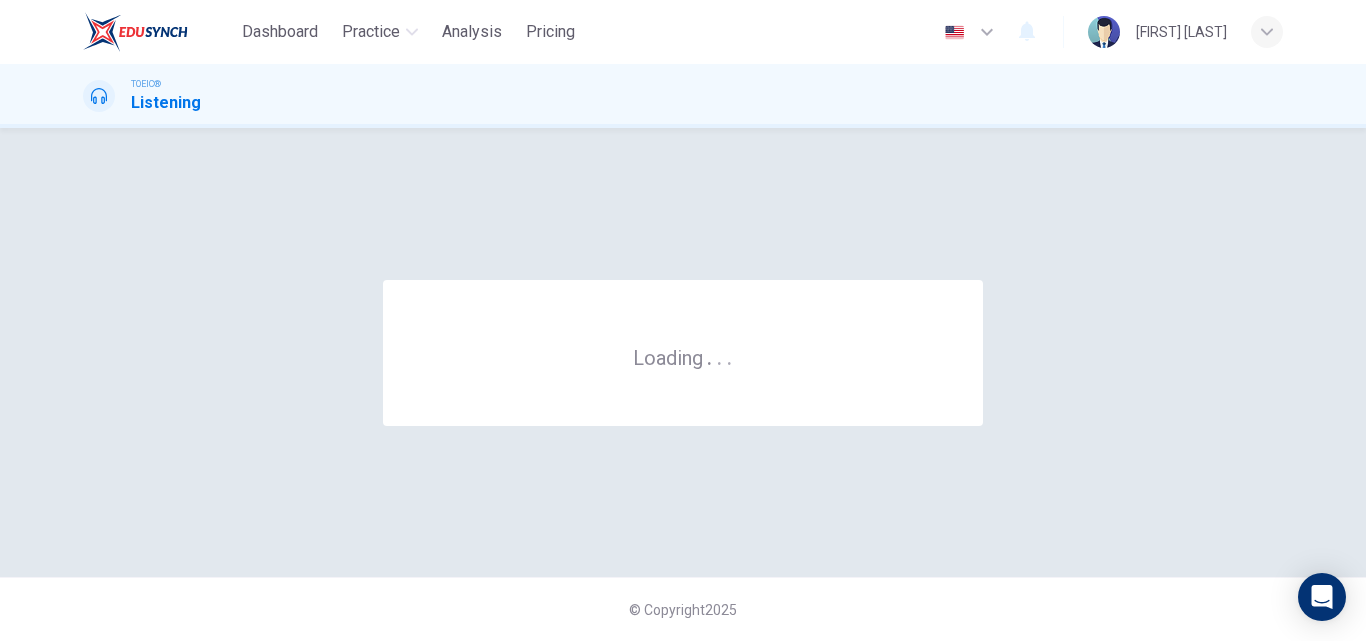 scroll, scrollTop: 0, scrollLeft: 0, axis: both 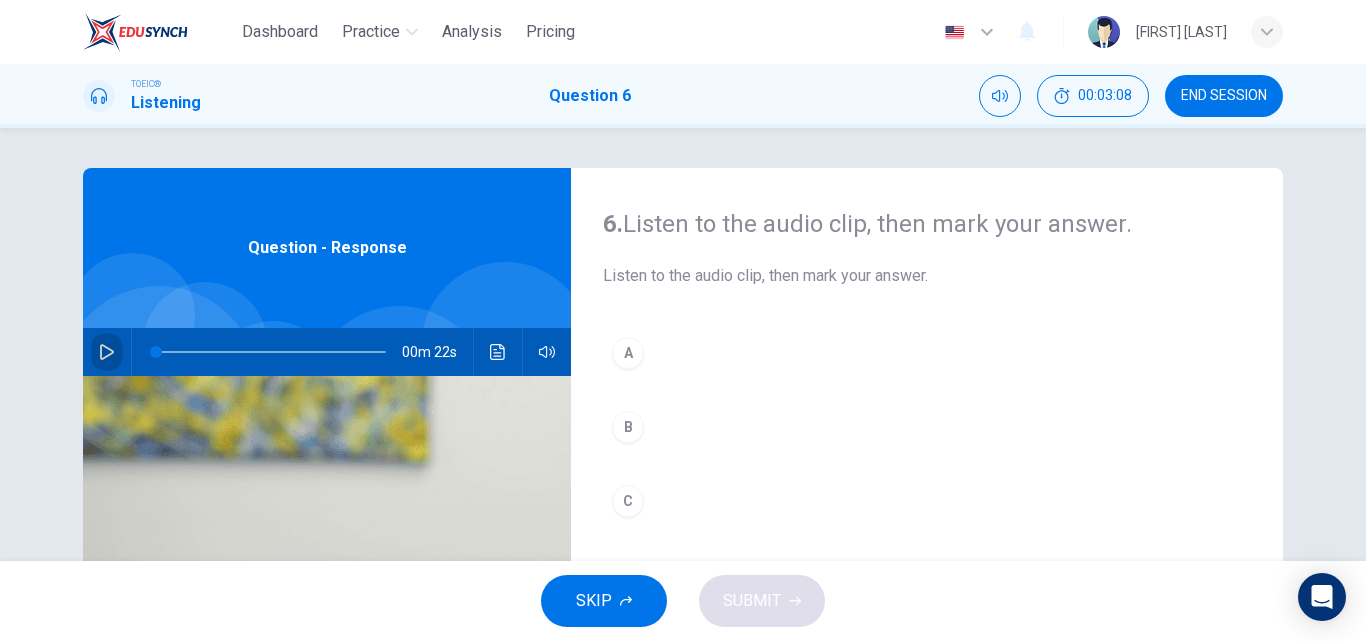 click 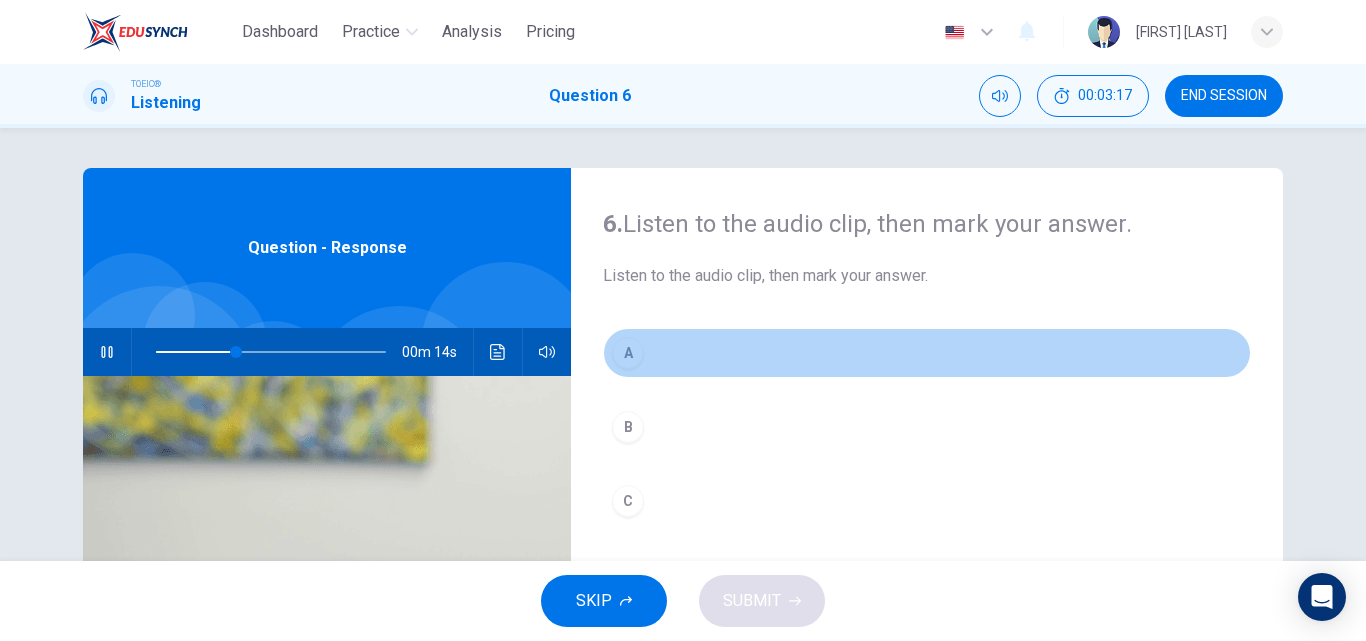 click on "A" at bounding box center [628, 353] 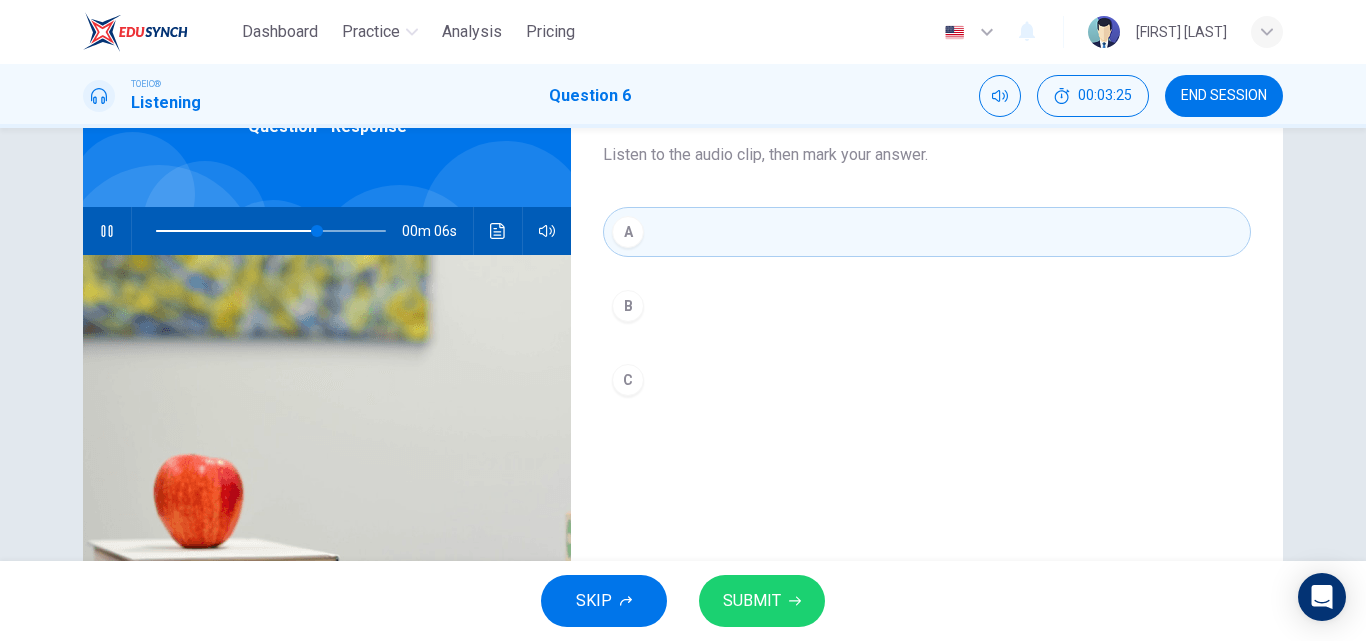 scroll, scrollTop: 122, scrollLeft: 0, axis: vertical 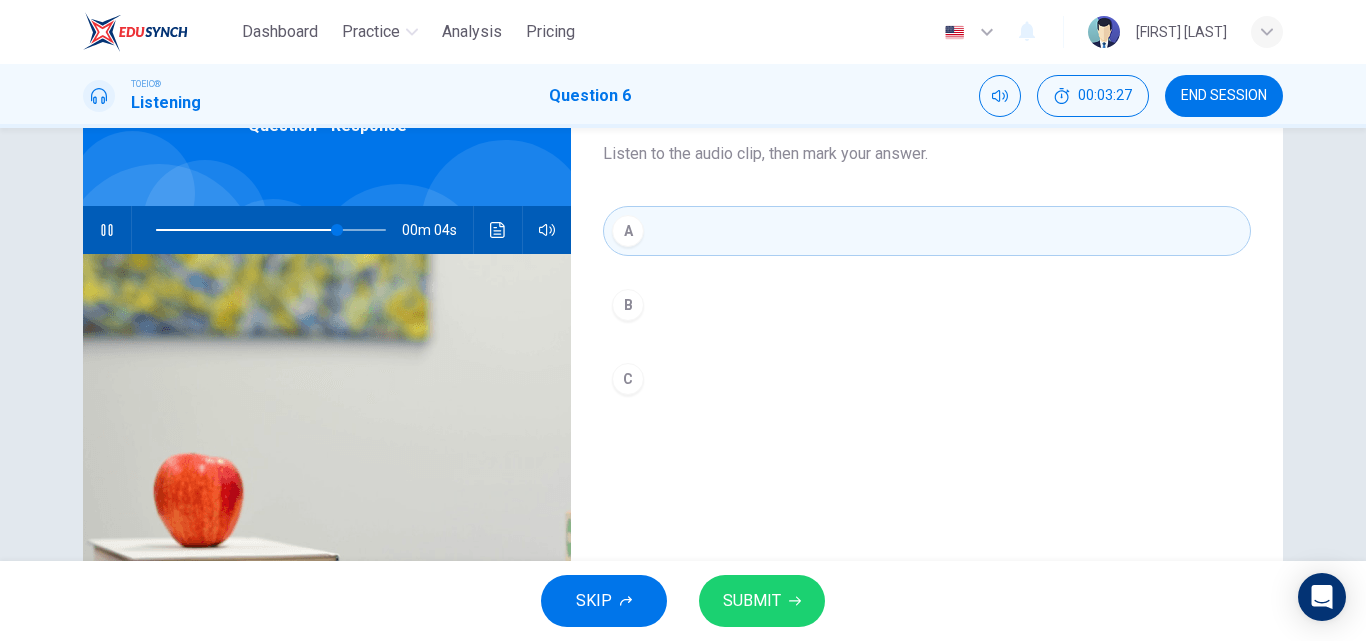 click on "SUBMIT" at bounding box center (752, 601) 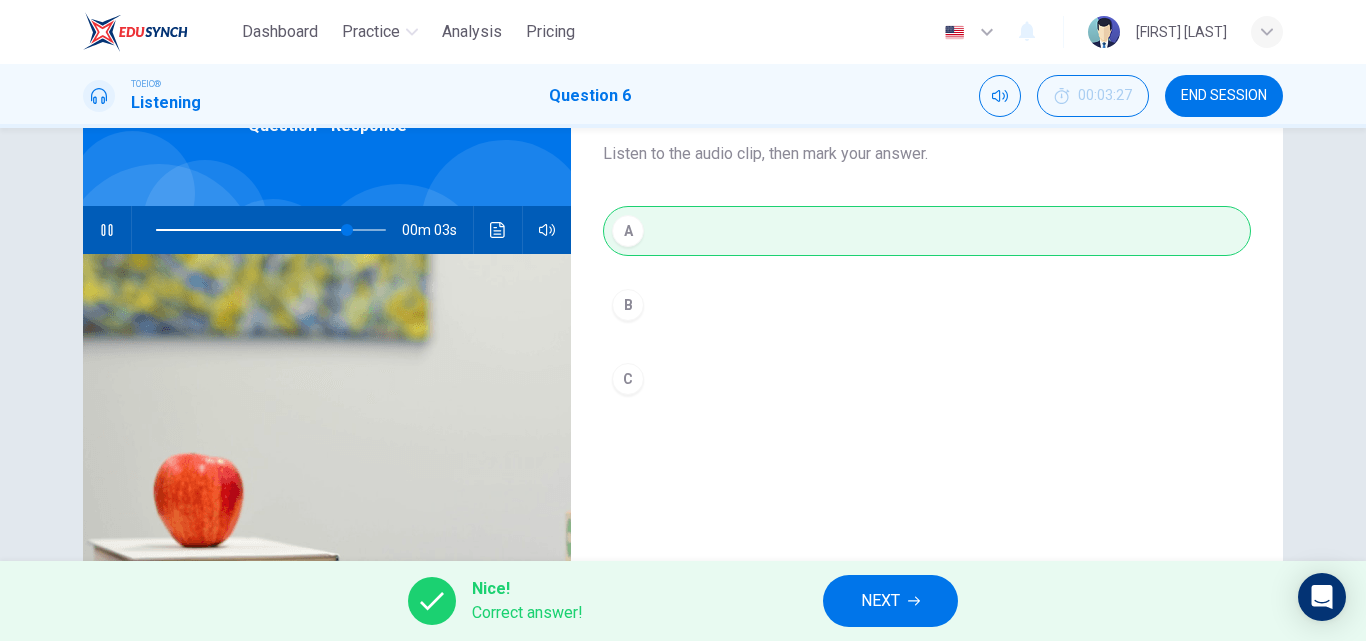 type on "88" 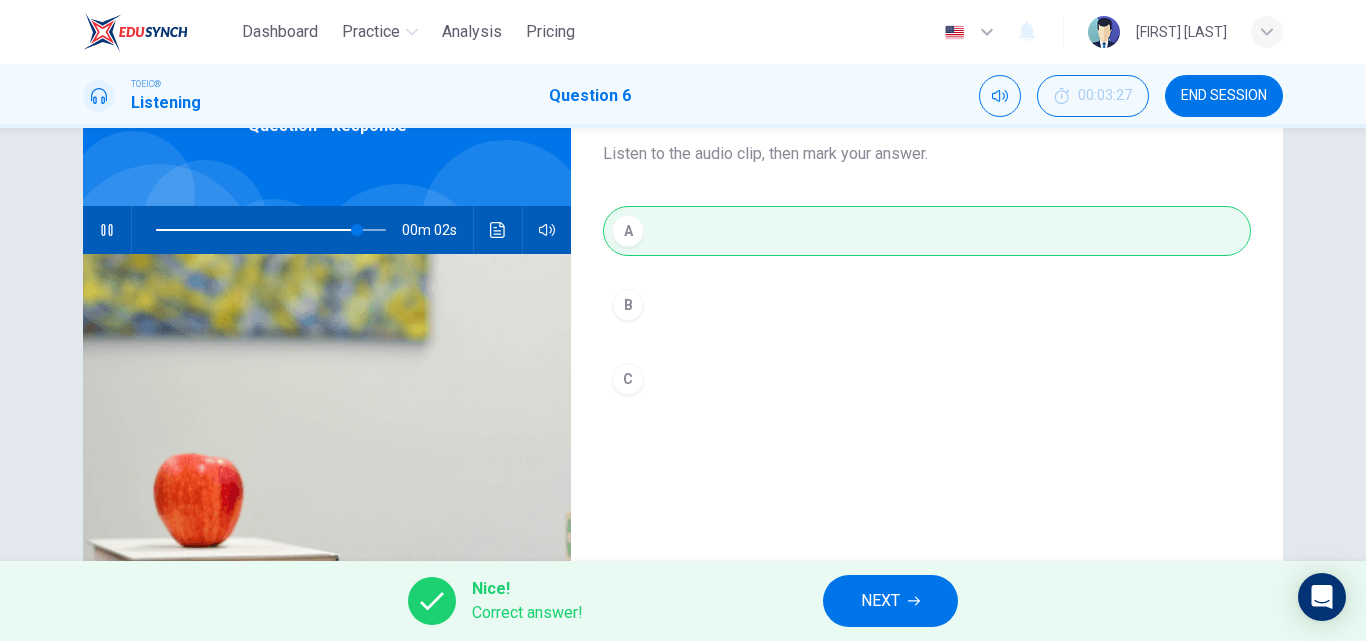 click on "NEXT" at bounding box center (880, 601) 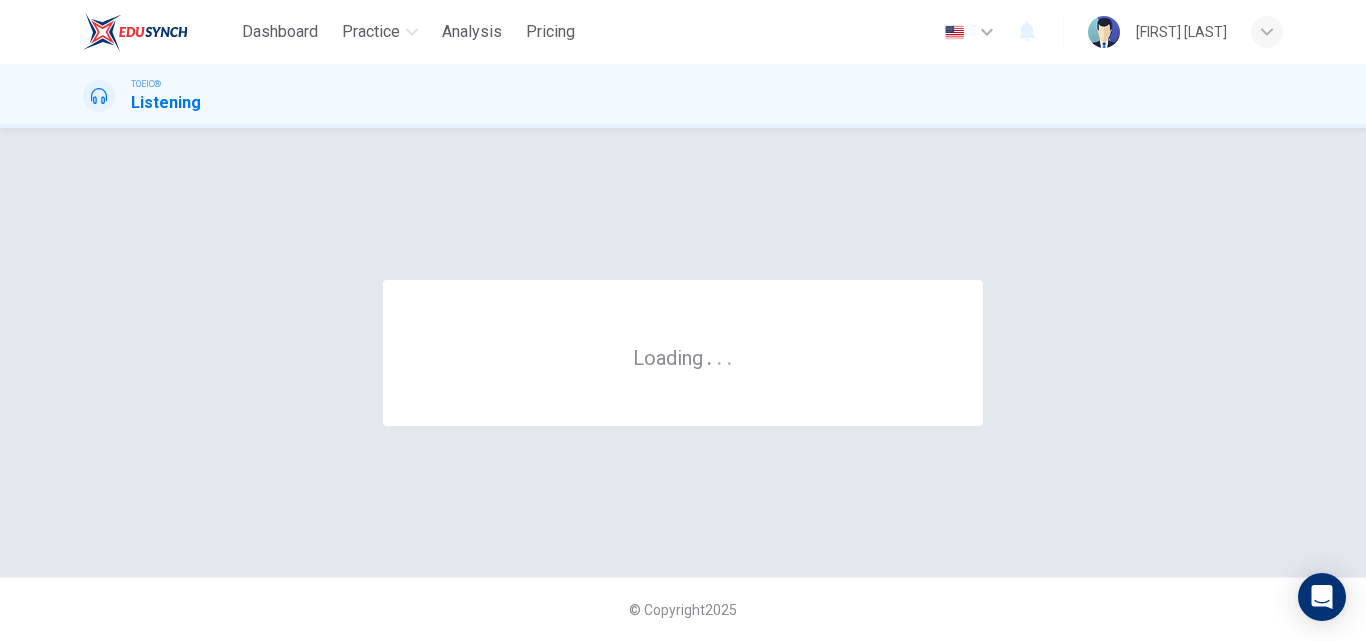 scroll, scrollTop: 0, scrollLeft: 0, axis: both 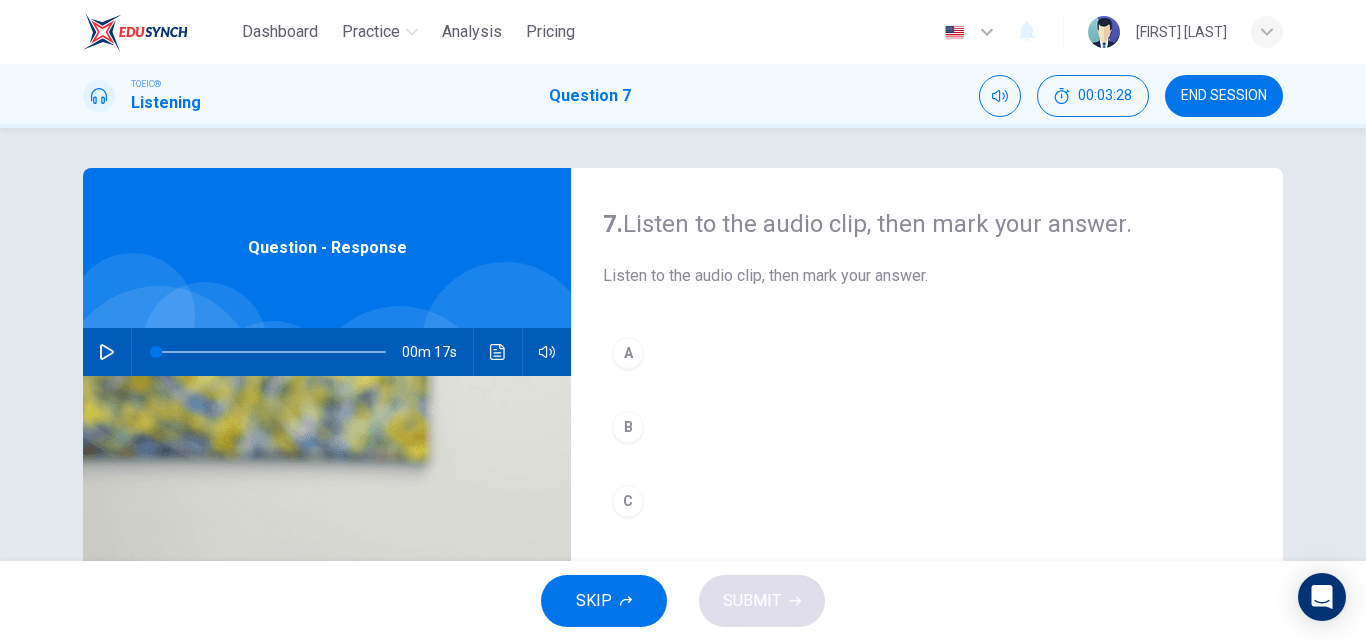 click 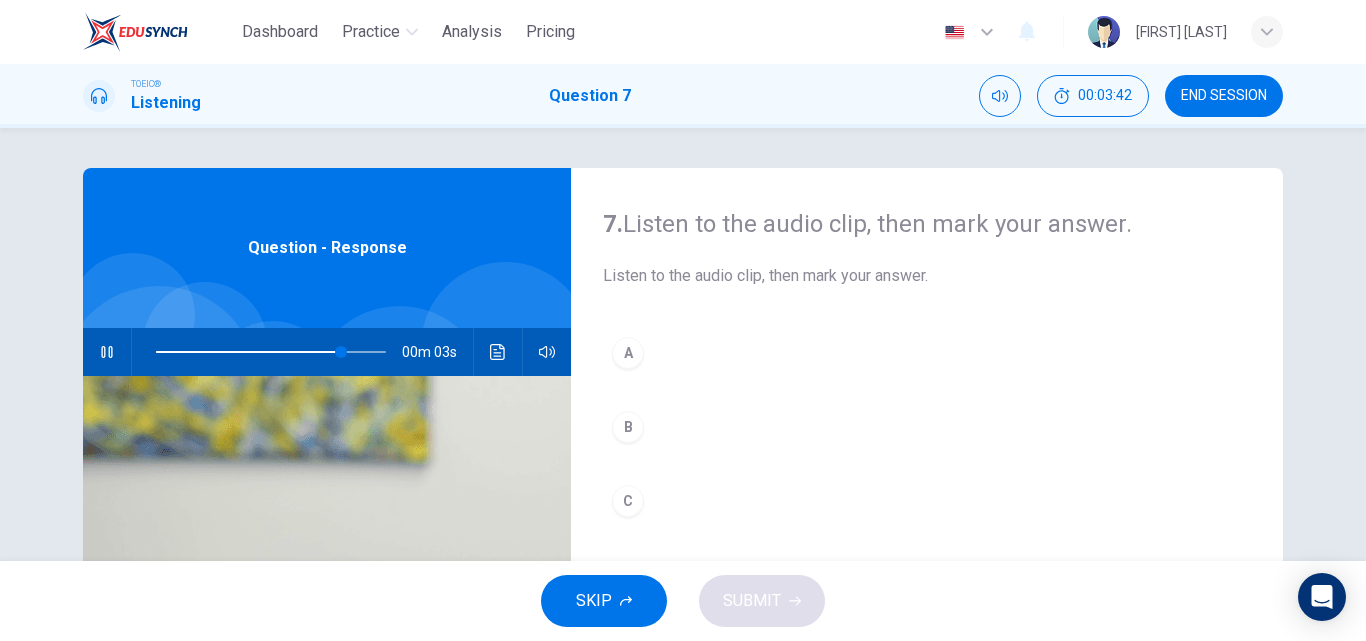 click on "B" at bounding box center (628, 427) 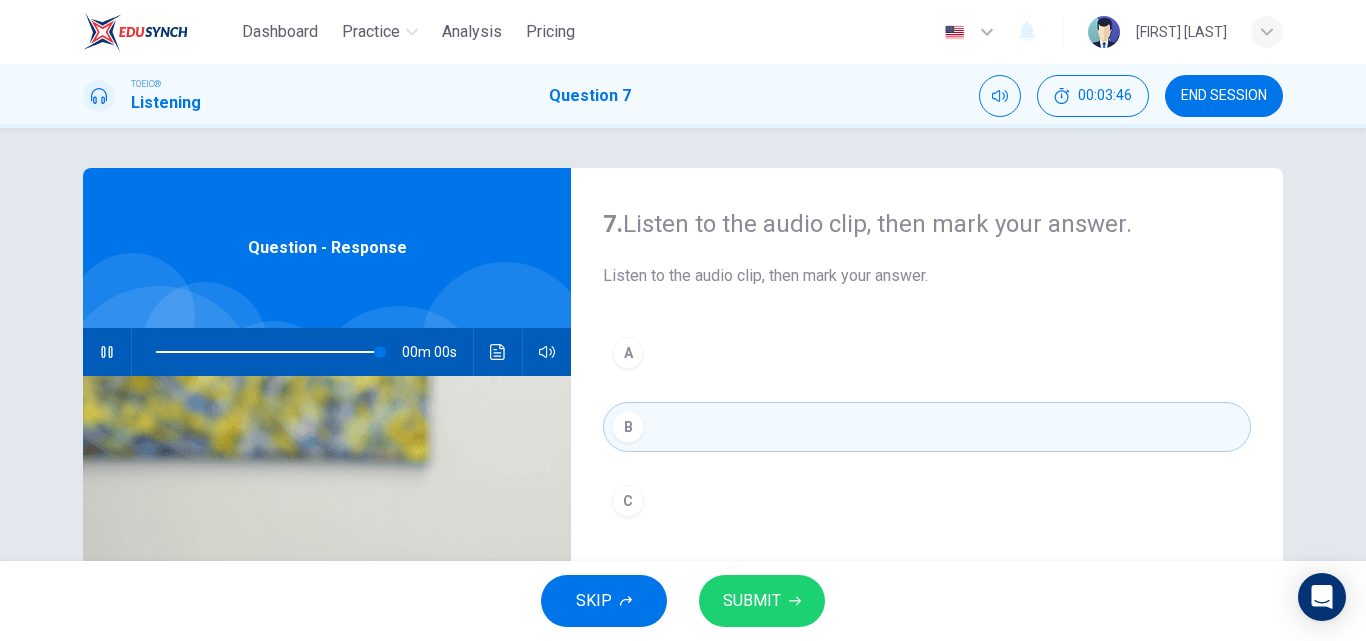 type on "0" 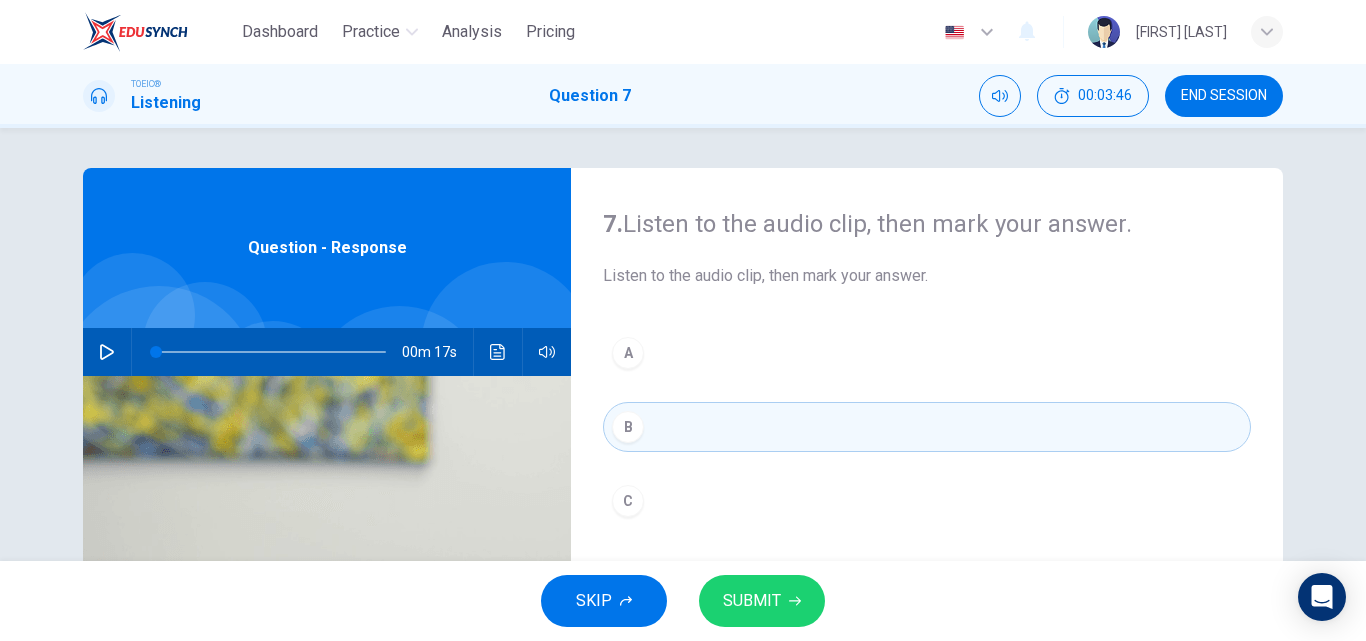 click on "SUBMIT" at bounding box center (762, 601) 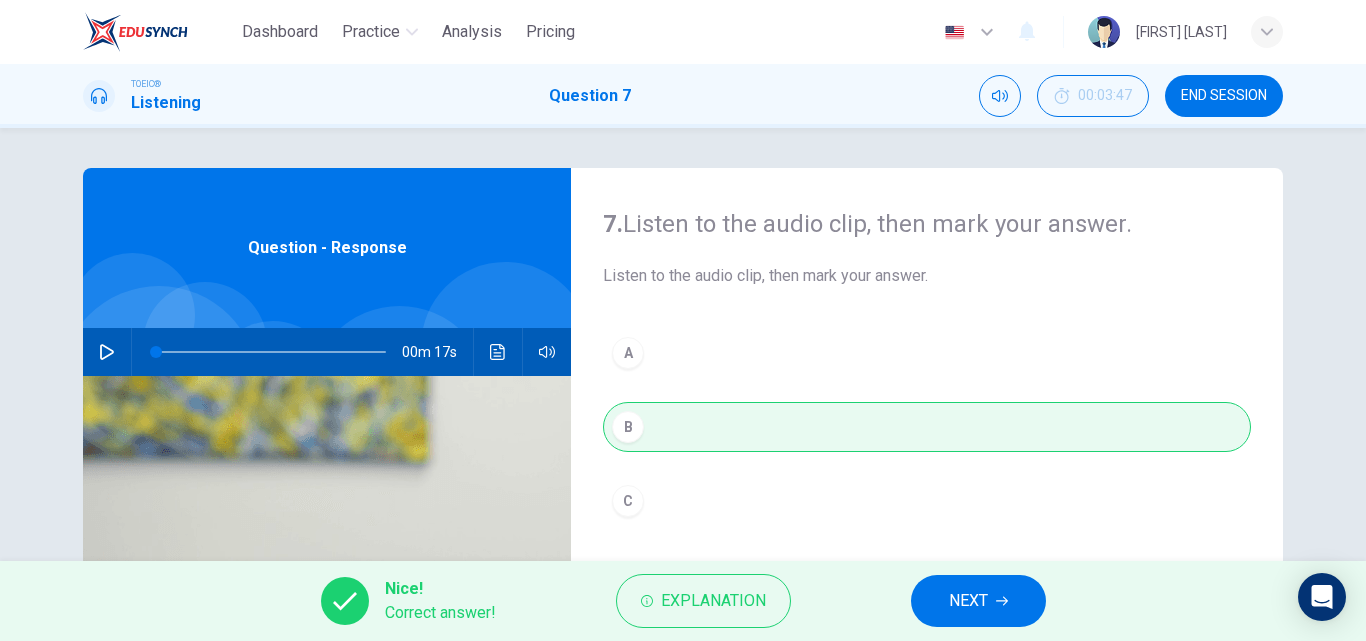 click on "NEXT" at bounding box center [968, 601] 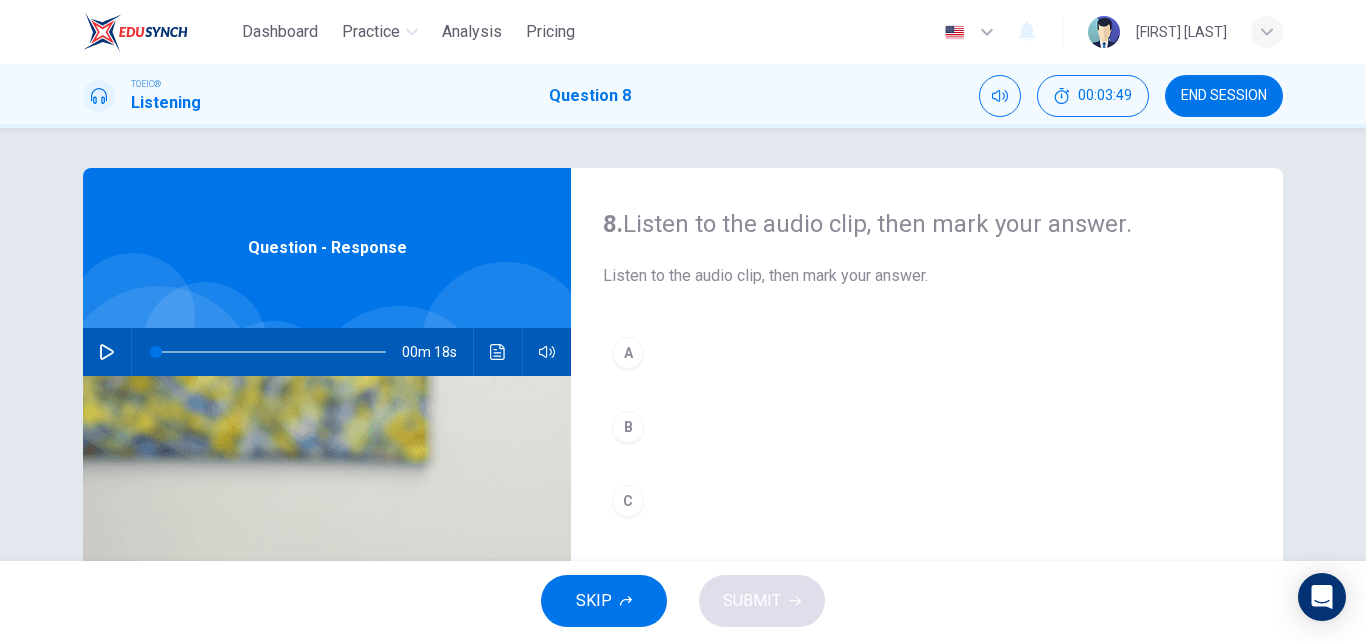 click 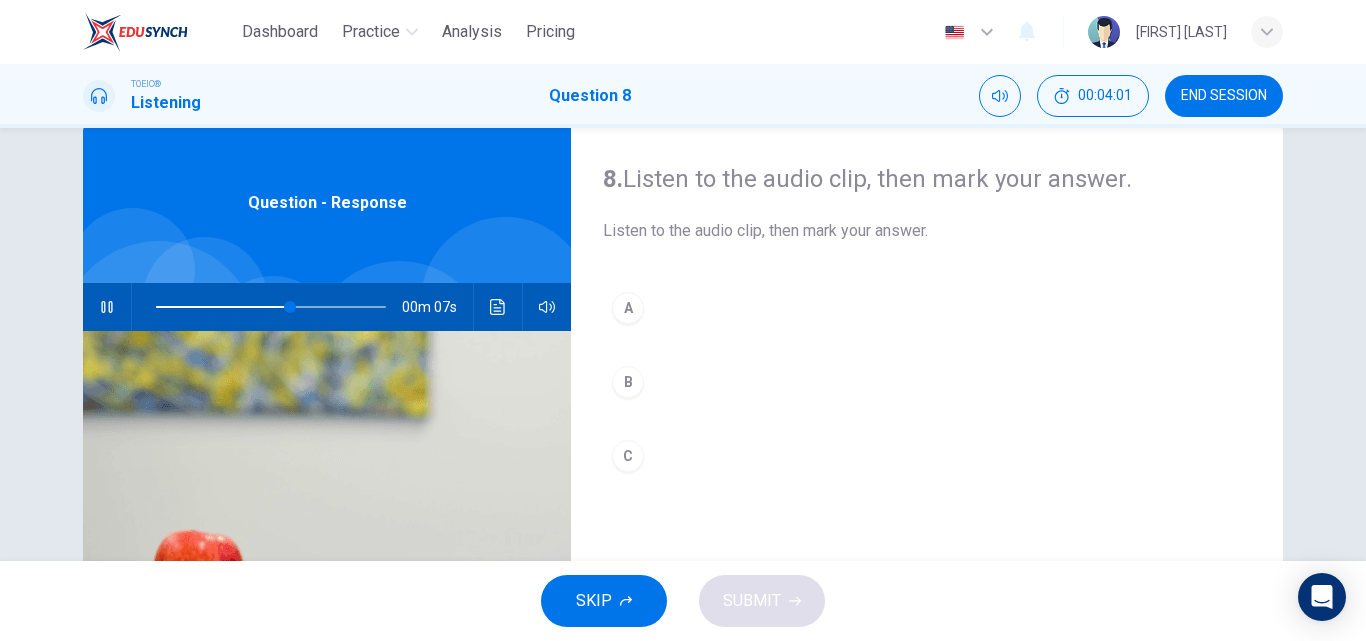 scroll, scrollTop: 47, scrollLeft: 0, axis: vertical 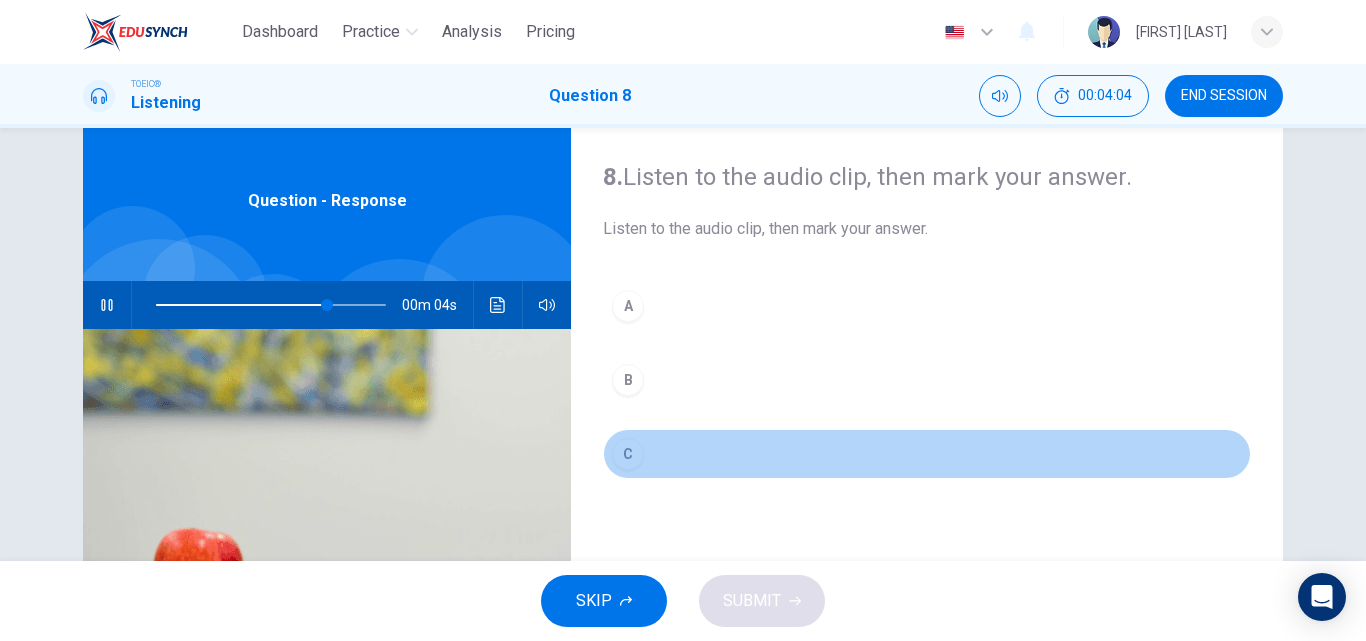 click on "C" at bounding box center [628, 454] 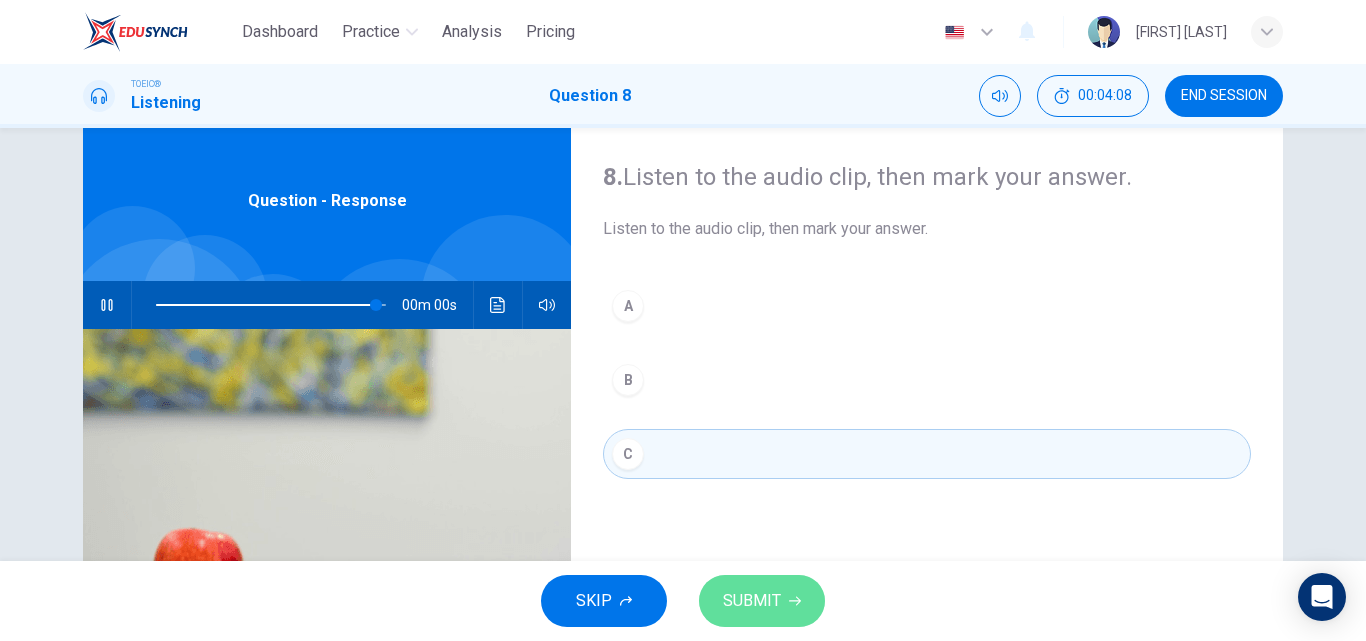 click on "SUBMIT" at bounding box center (752, 601) 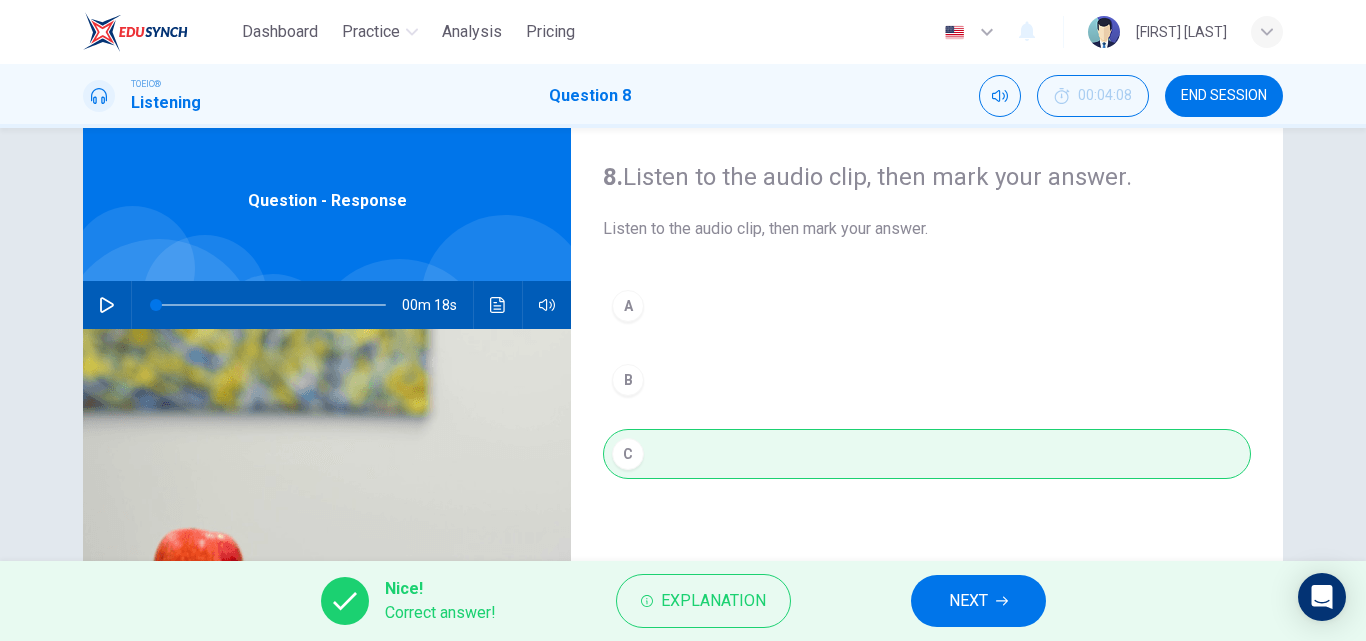 click on "NEXT" at bounding box center [978, 601] 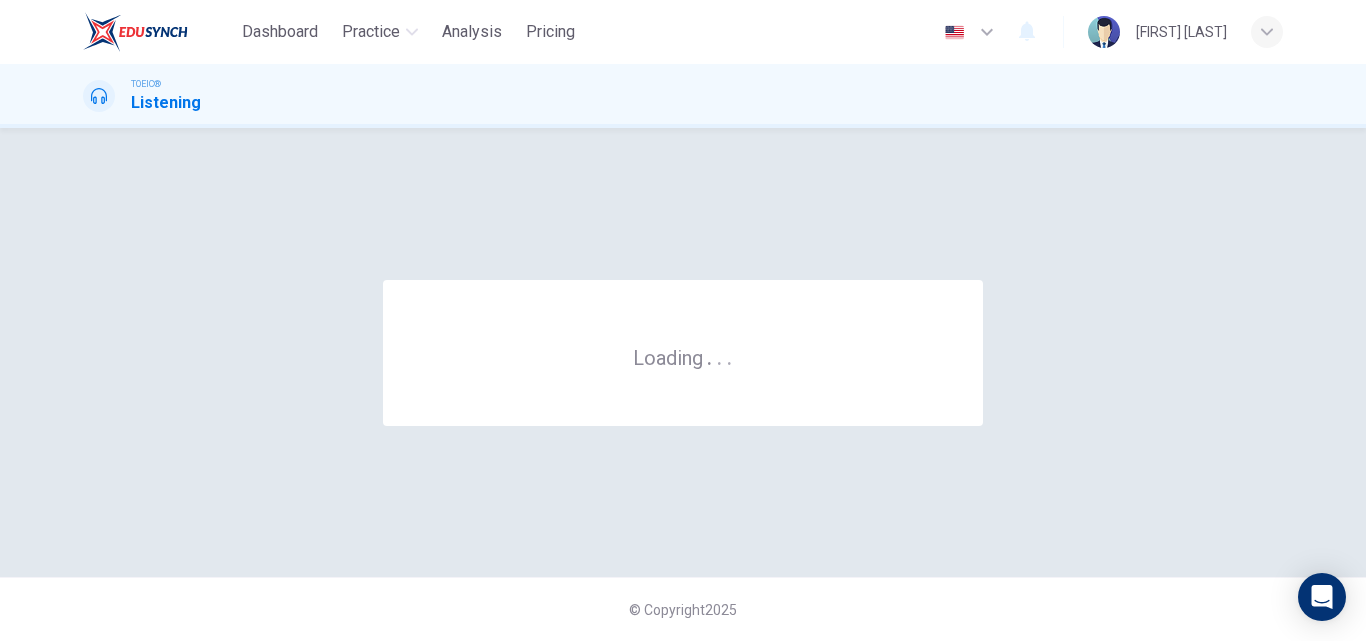 scroll, scrollTop: 0, scrollLeft: 0, axis: both 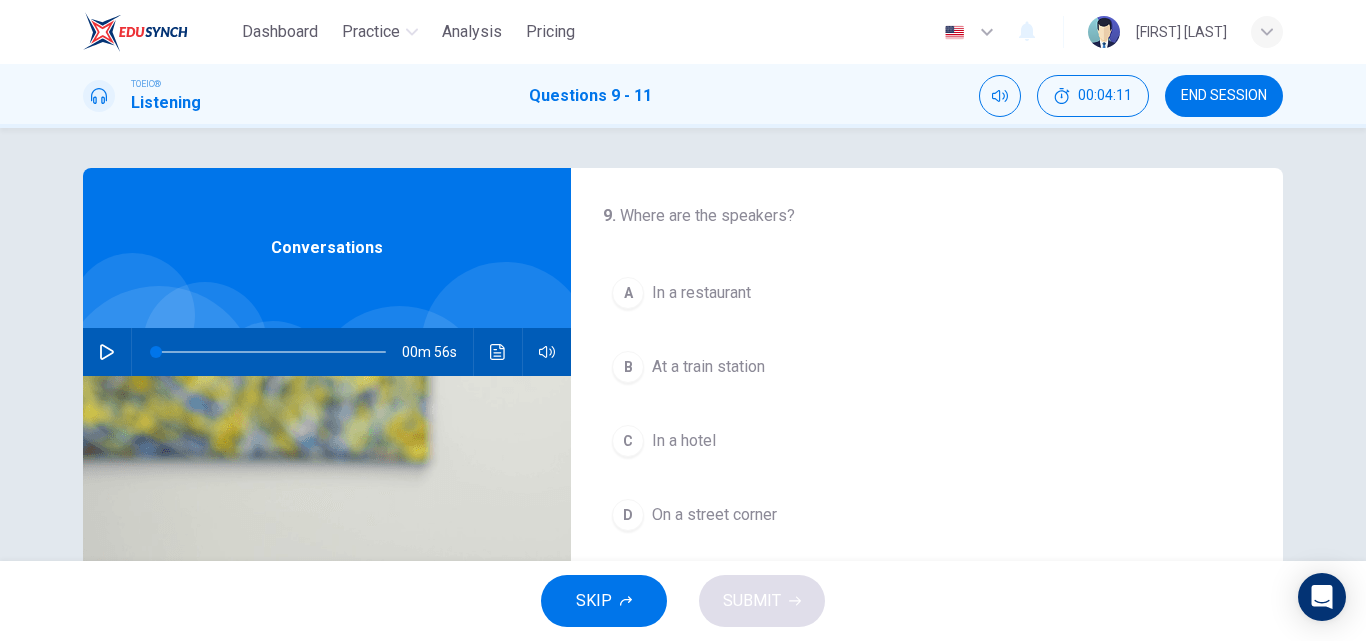 click at bounding box center [107, 352] 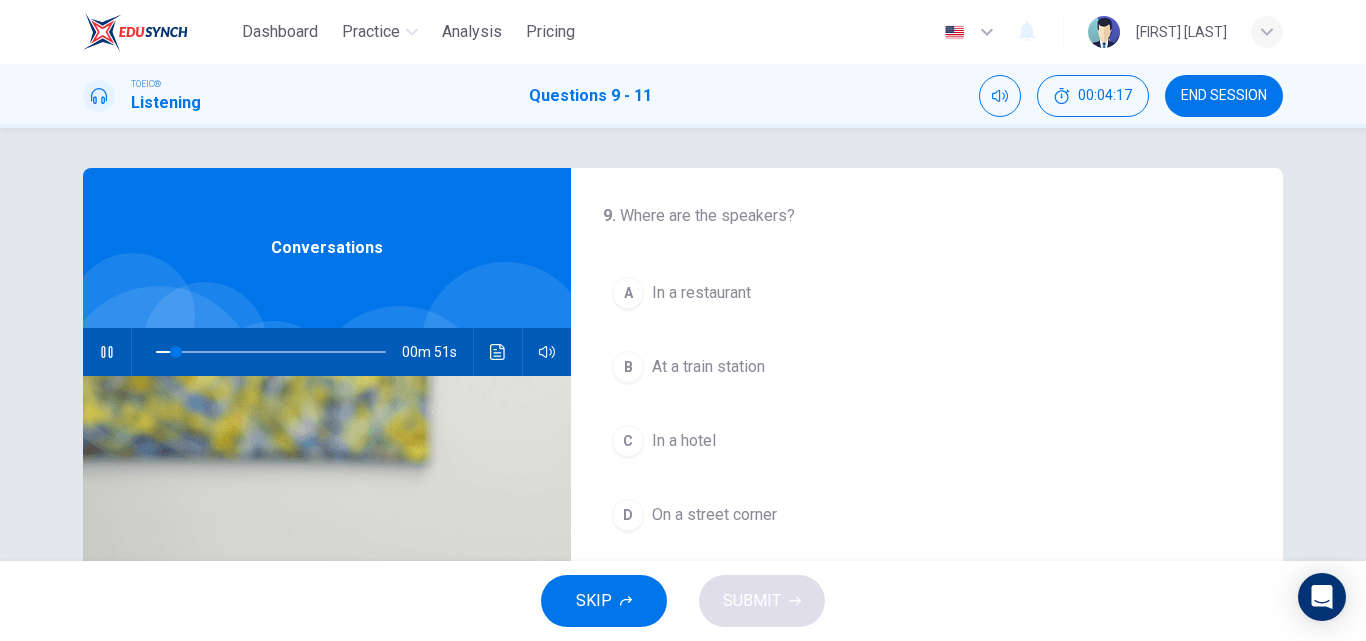 click on "C" at bounding box center (628, 441) 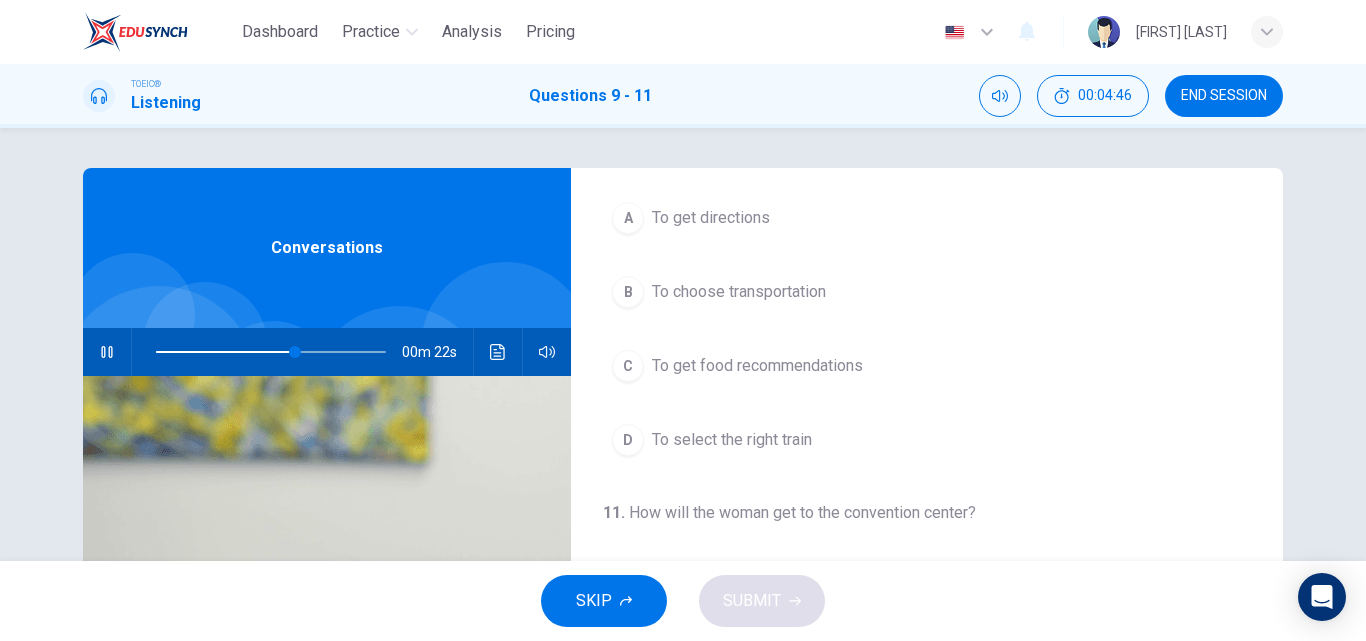 scroll, scrollTop: 457, scrollLeft: 0, axis: vertical 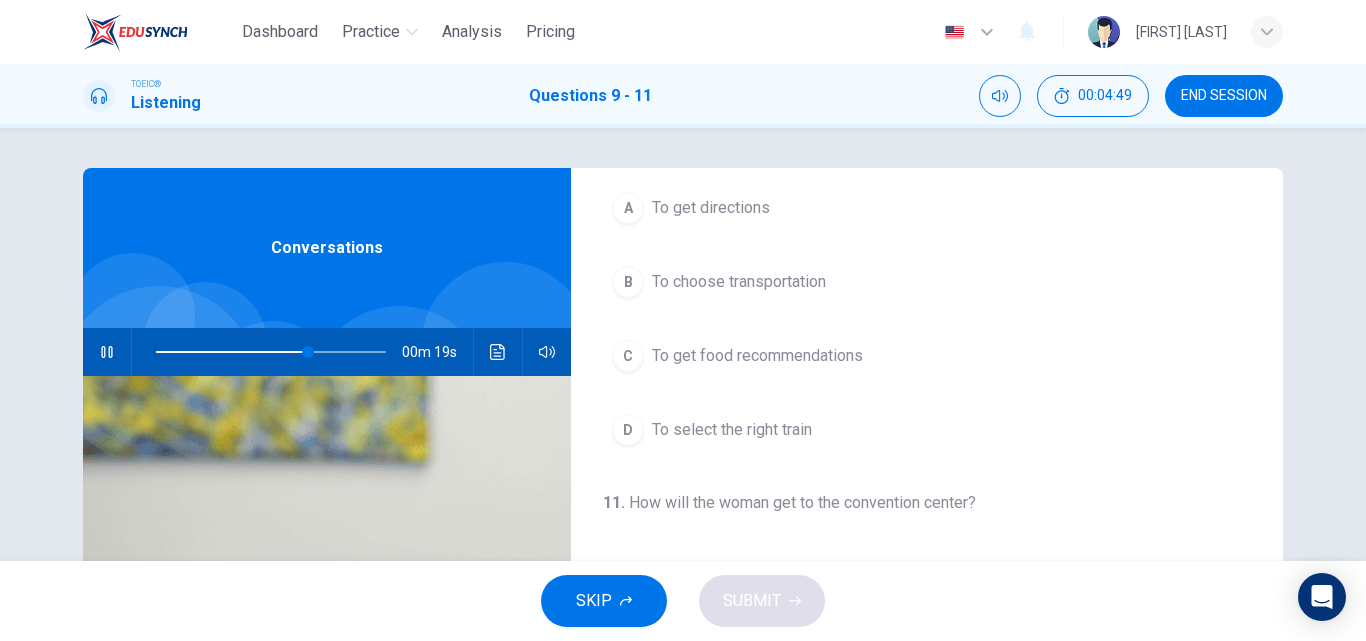 click on "B" at bounding box center (628, 282) 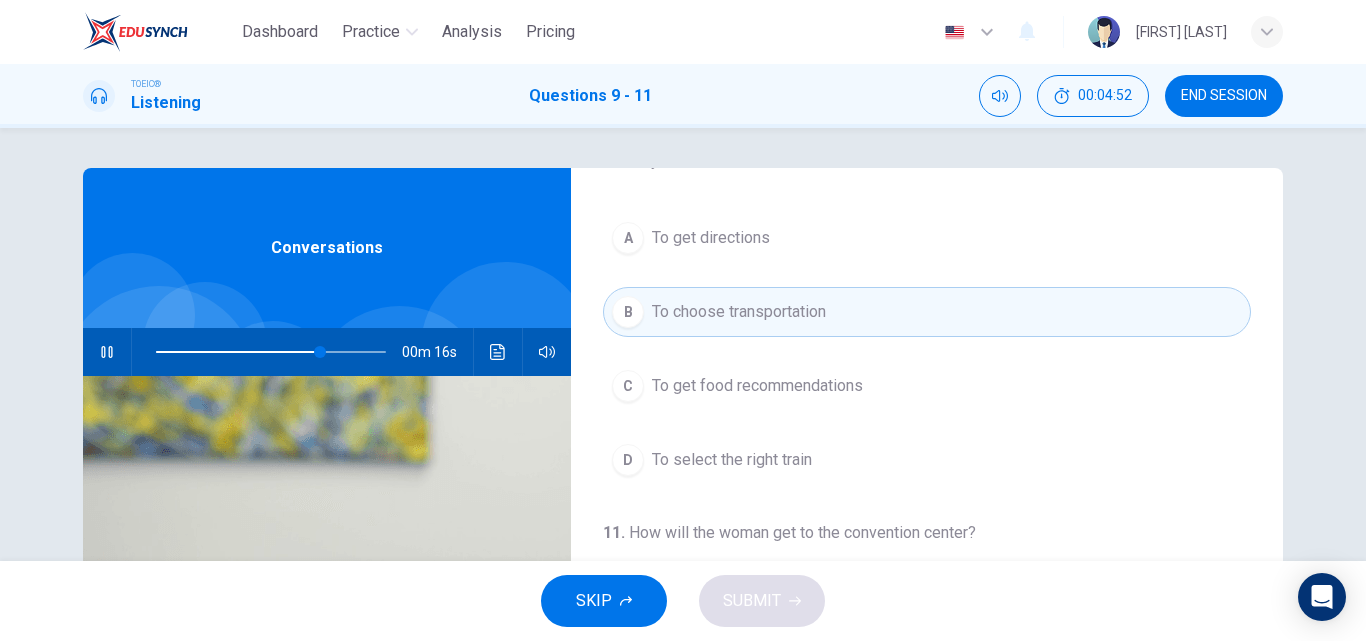scroll, scrollTop: 457, scrollLeft: 0, axis: vertical 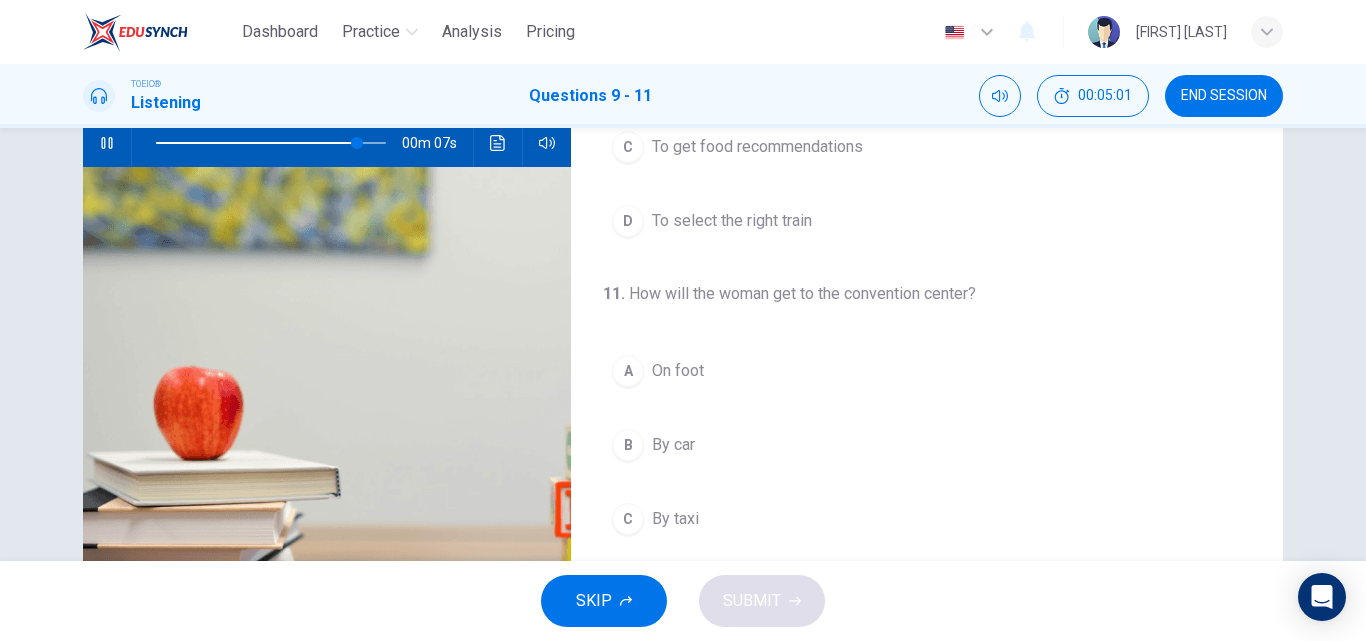 click on "On foot" at bounding box center (678, 371) 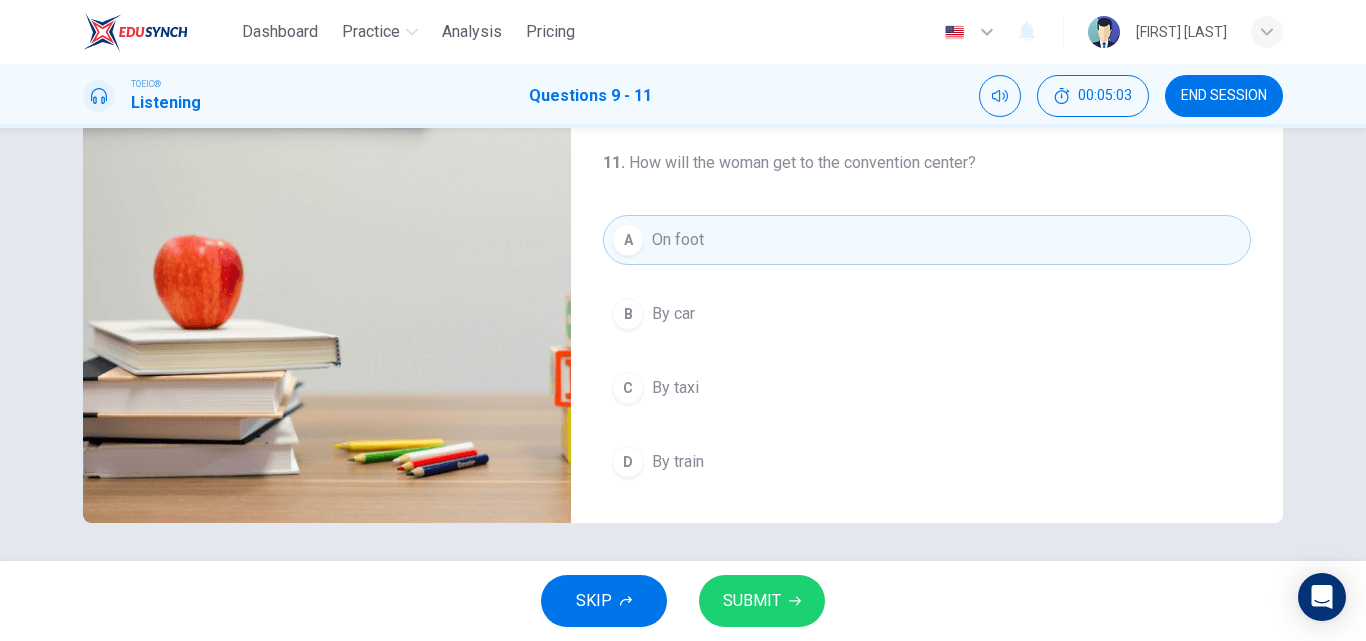 scroll, scrollTop: 342, scrollLeft: 0, axis: vertical 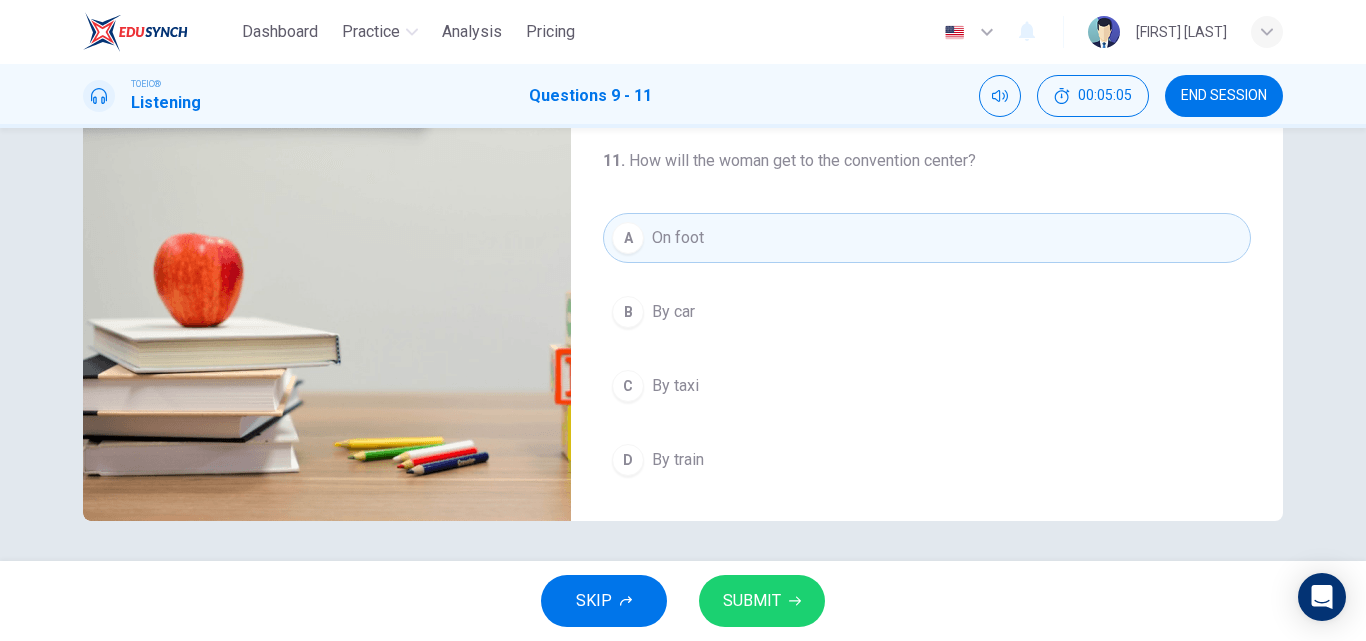 click on "SUBMIT" at bounding box center [752, 601] 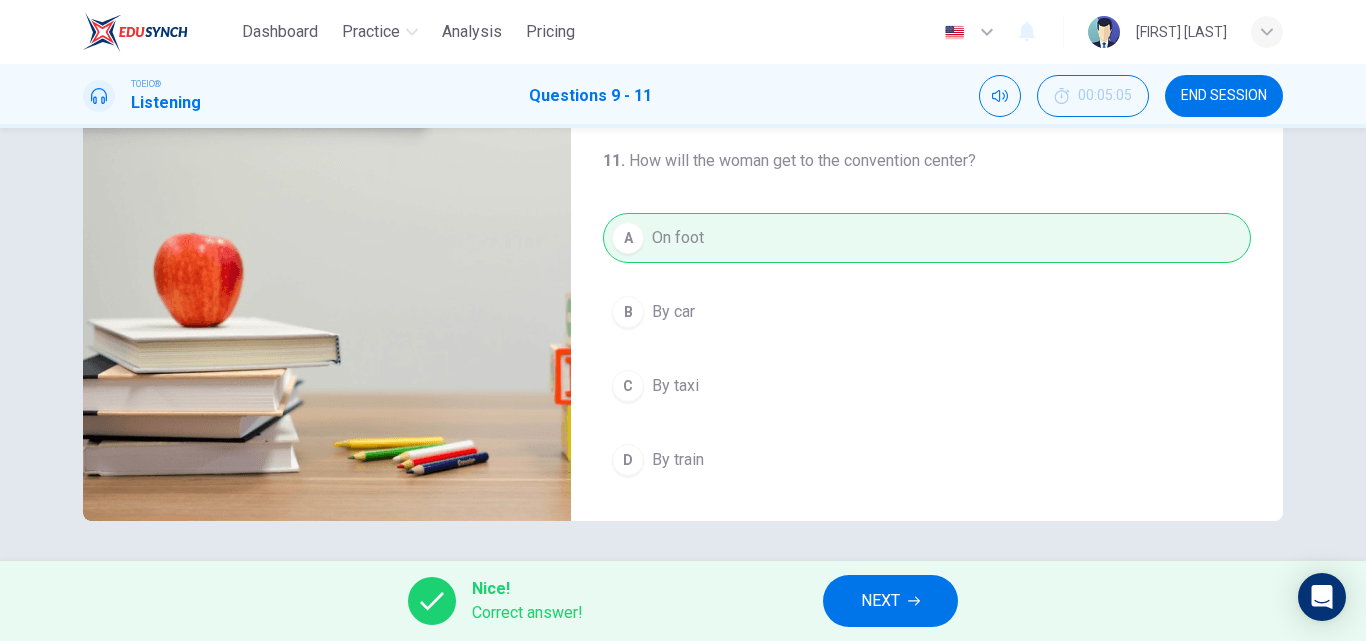 type on "0" 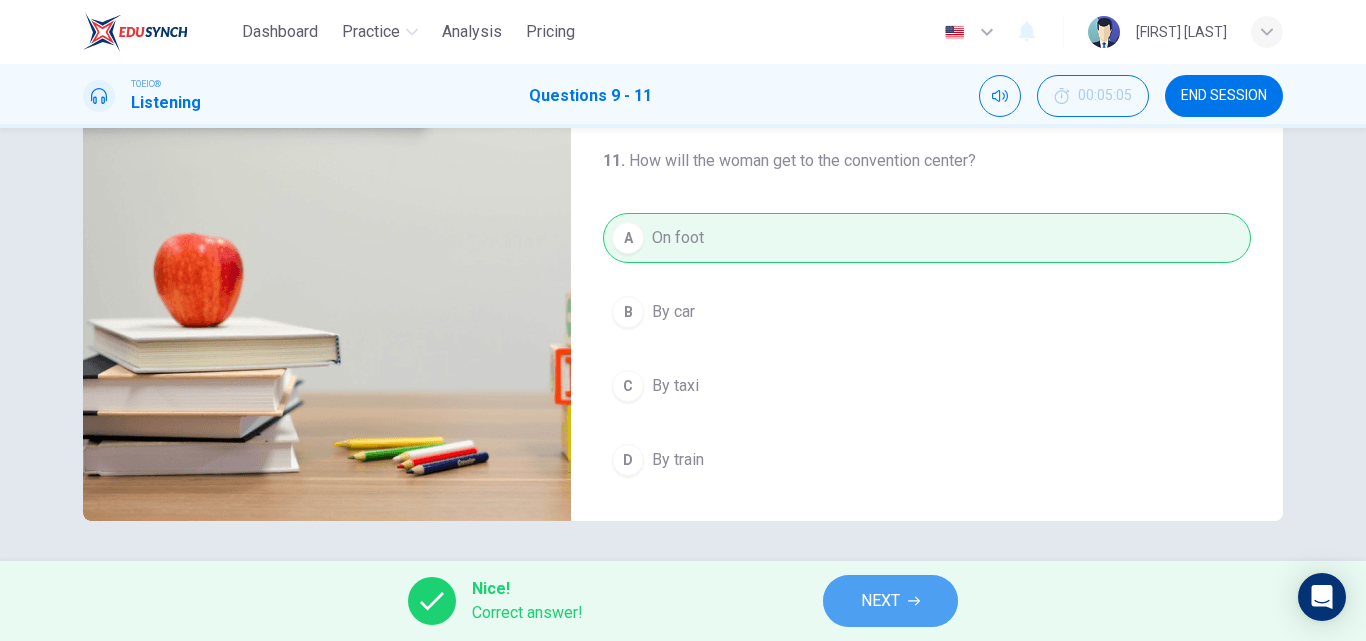 click on "NEXT" at bounding box center [880, 601] 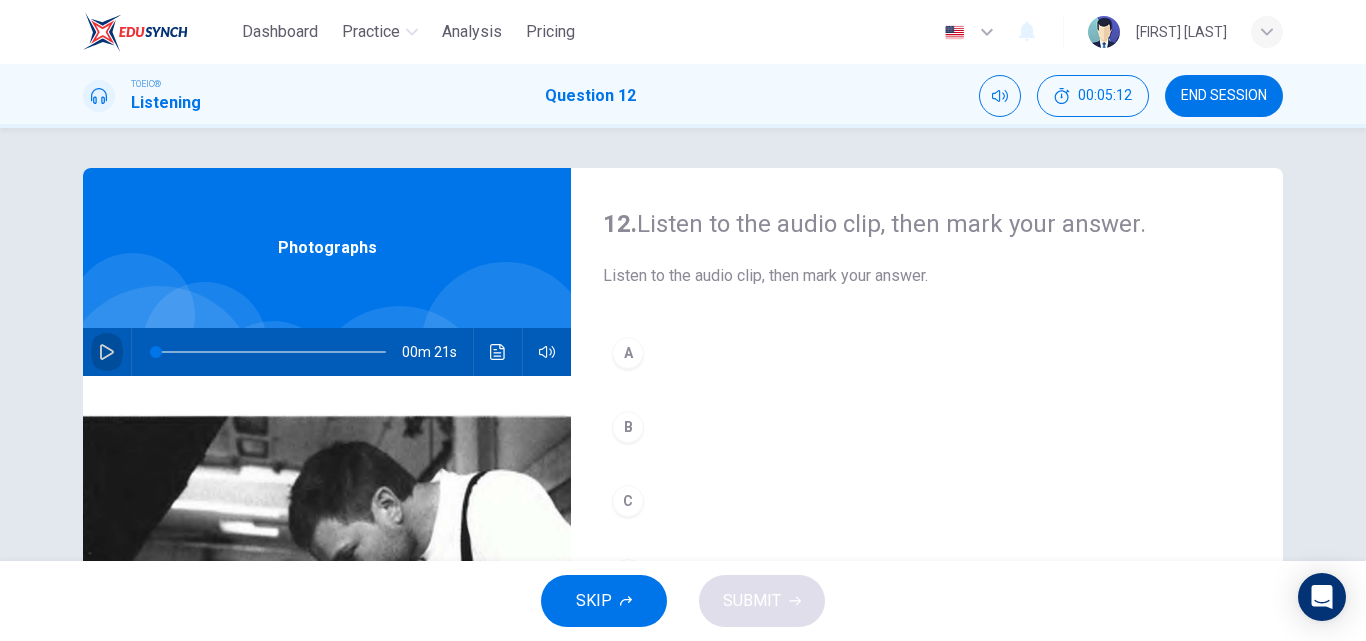 click 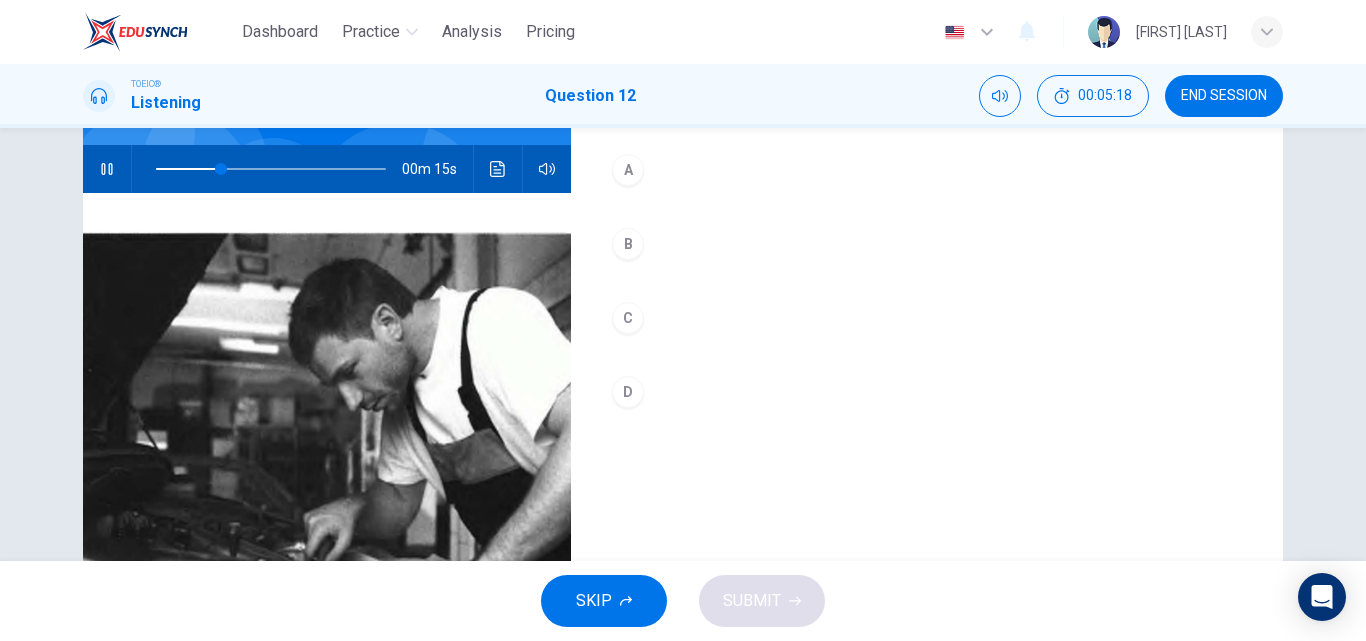 scroll, scrollTop: 161, scrollLeft: 0, axis: vertical 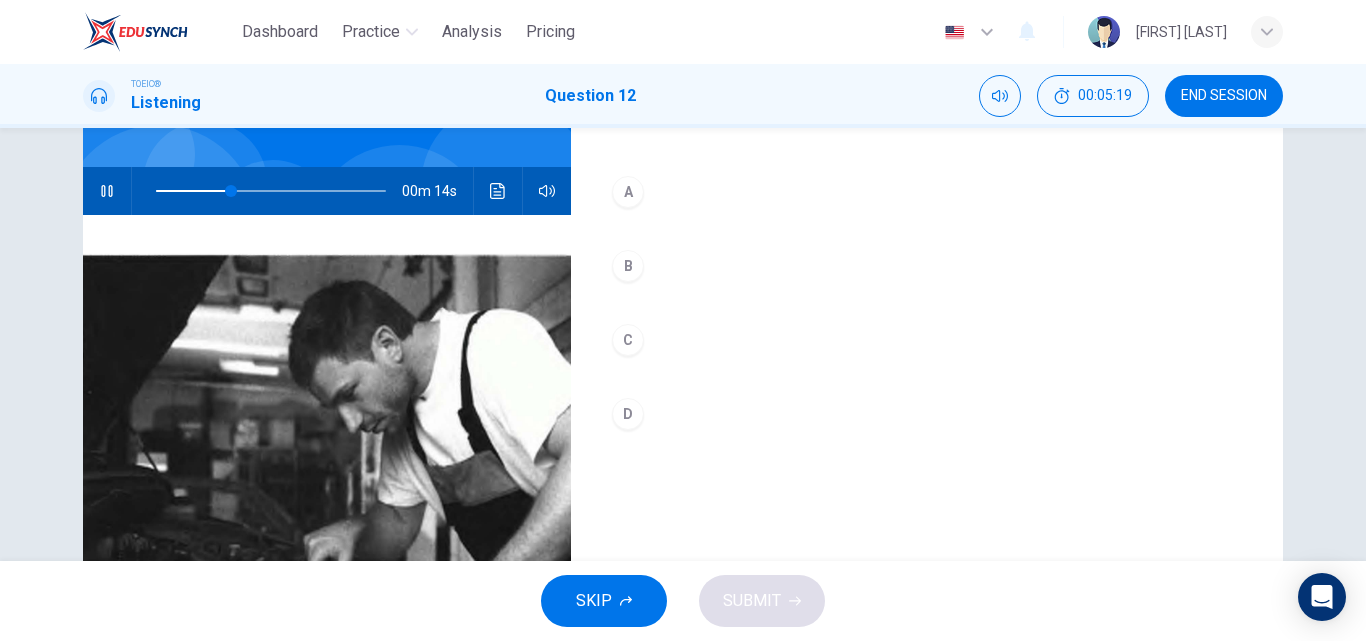 click on "A" at bounding box center [628, 192] 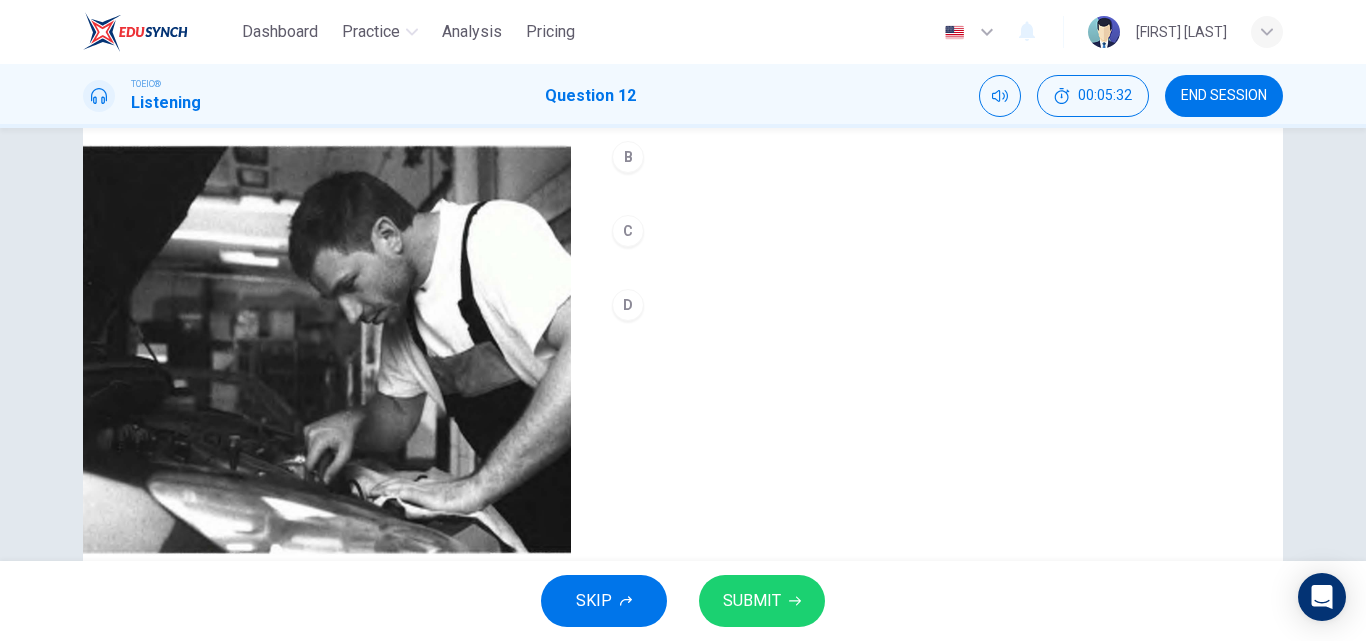 scroll, scrollTop: 271, scrollLeft: 0, axis: vertical 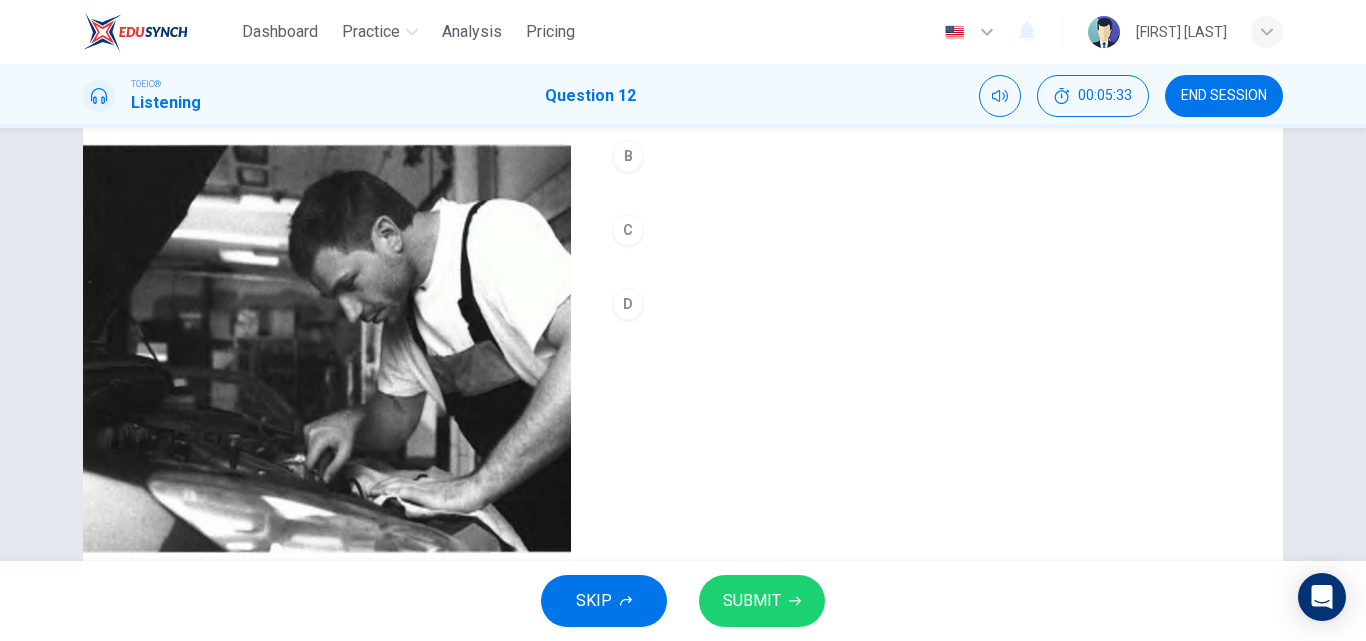 type on "0" 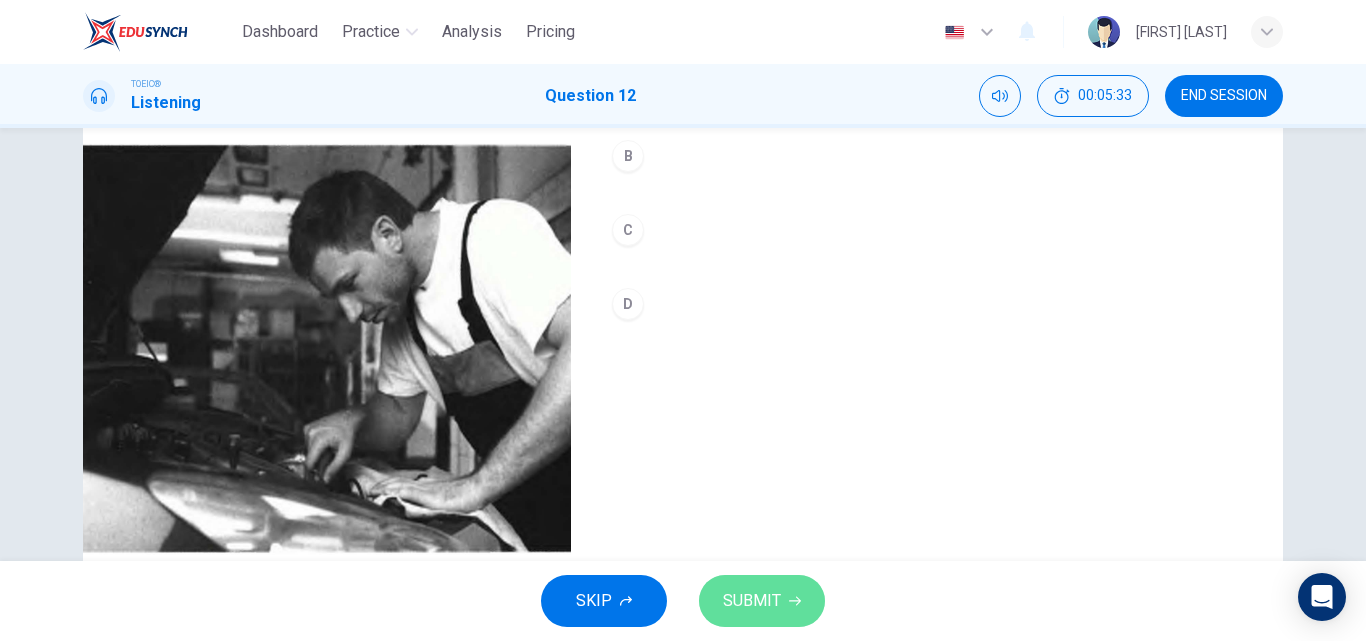 click on "SUBMIT" at bounding box center [762, 601] 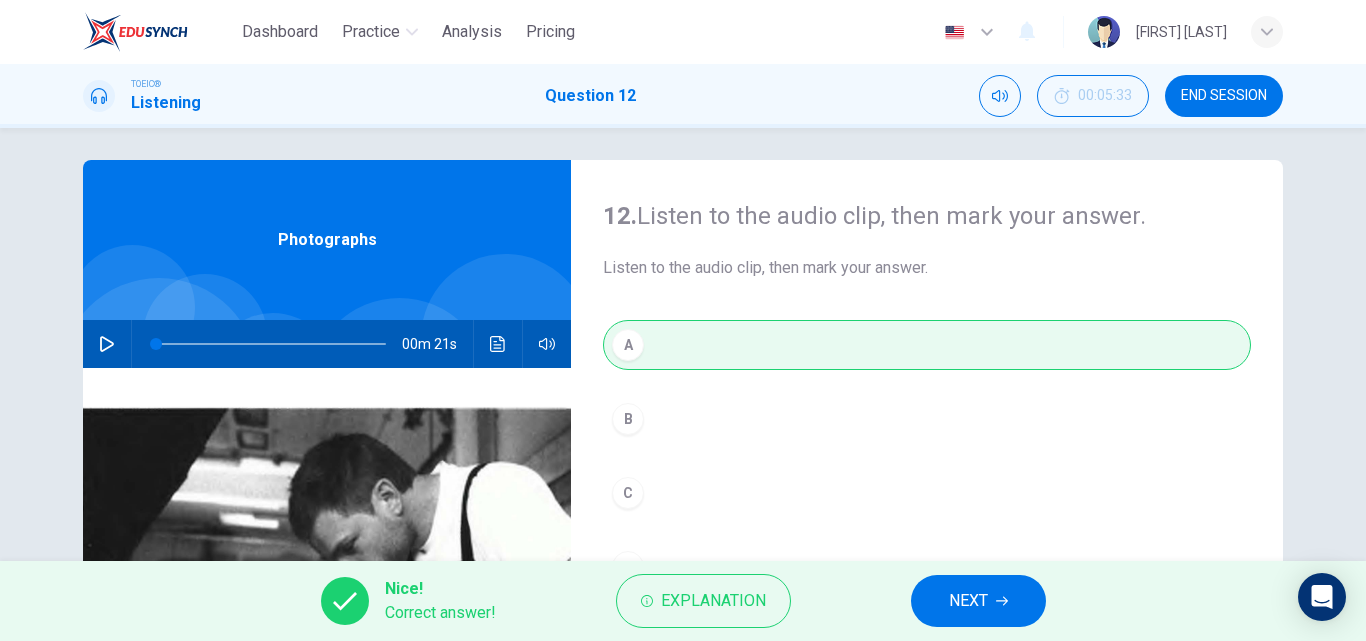 scroll, scrollTop: 6, scrollLeft: 0, axis: vertical 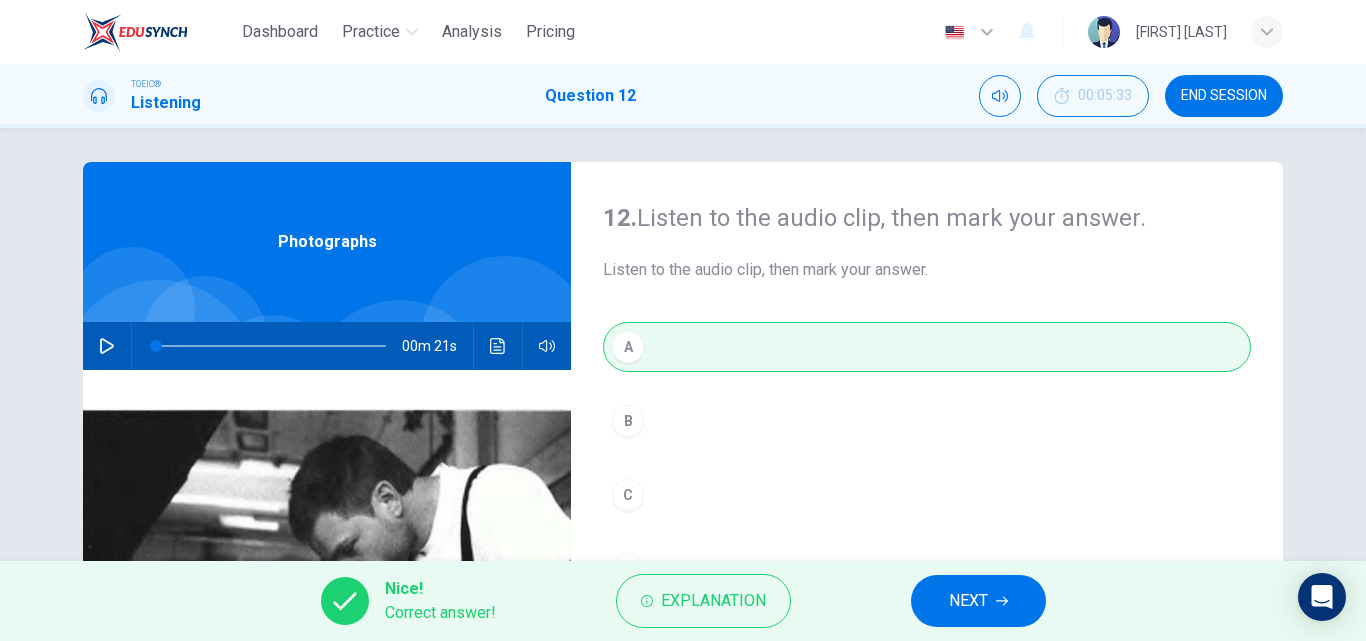 click on "END SESSION" at bounding box center [1224, 96] 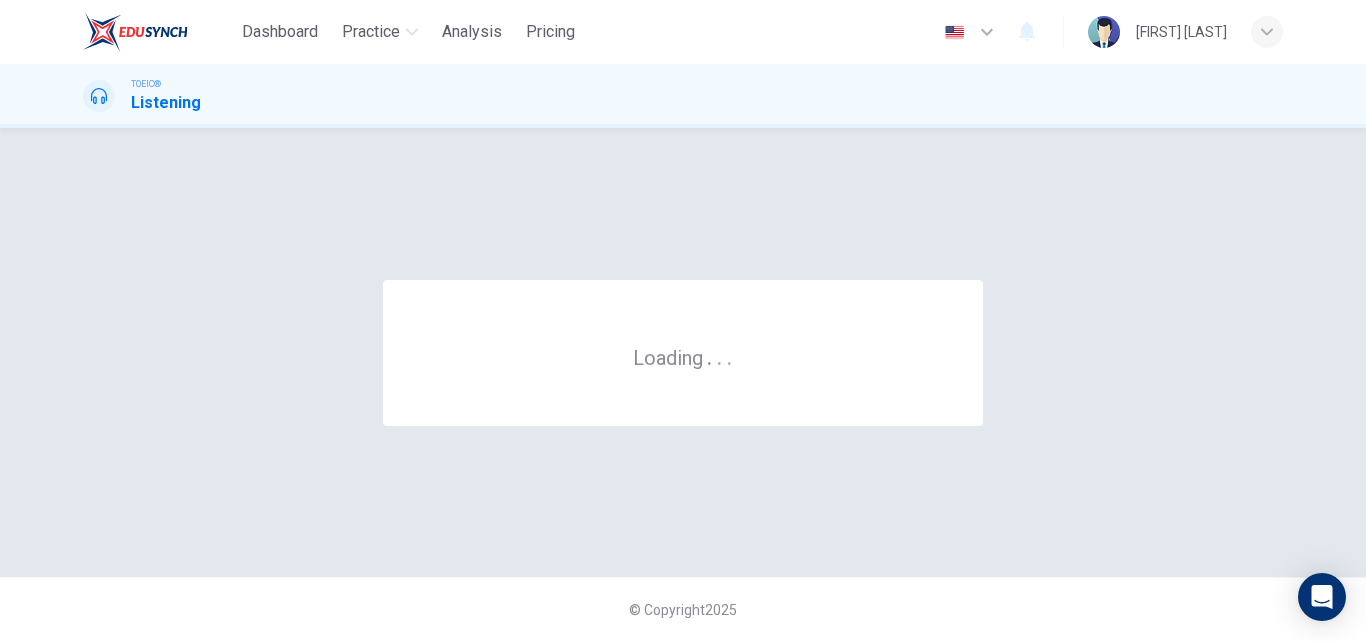 scroll, scrollTop: 0, scrollLeft: 0, axis: both 